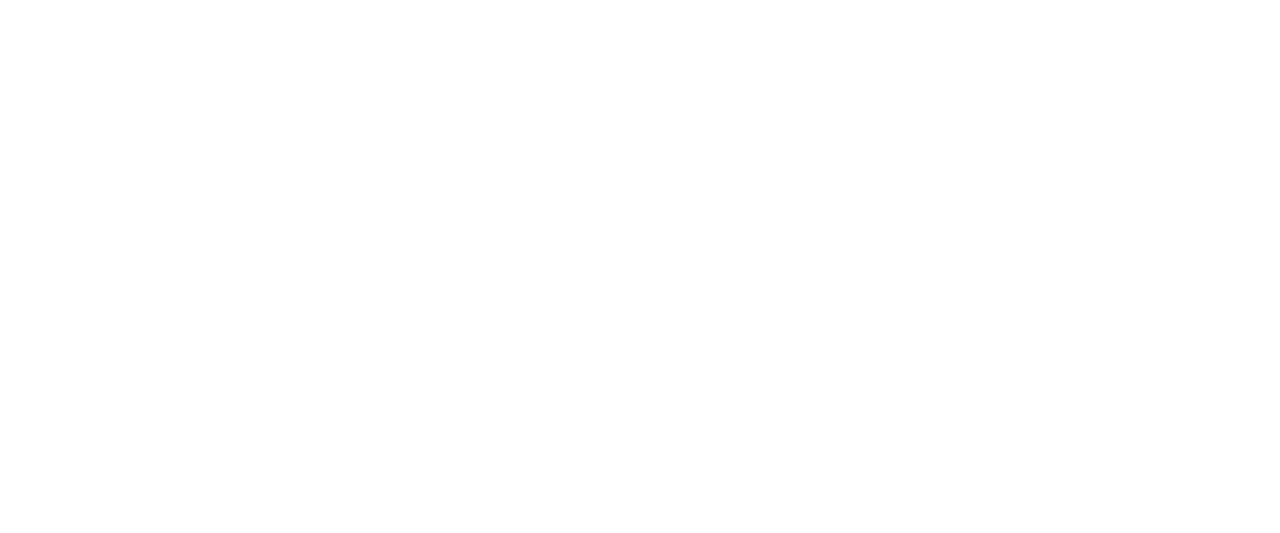 scroll, scrollTop: 0, scrollLeft: 0, axis: both 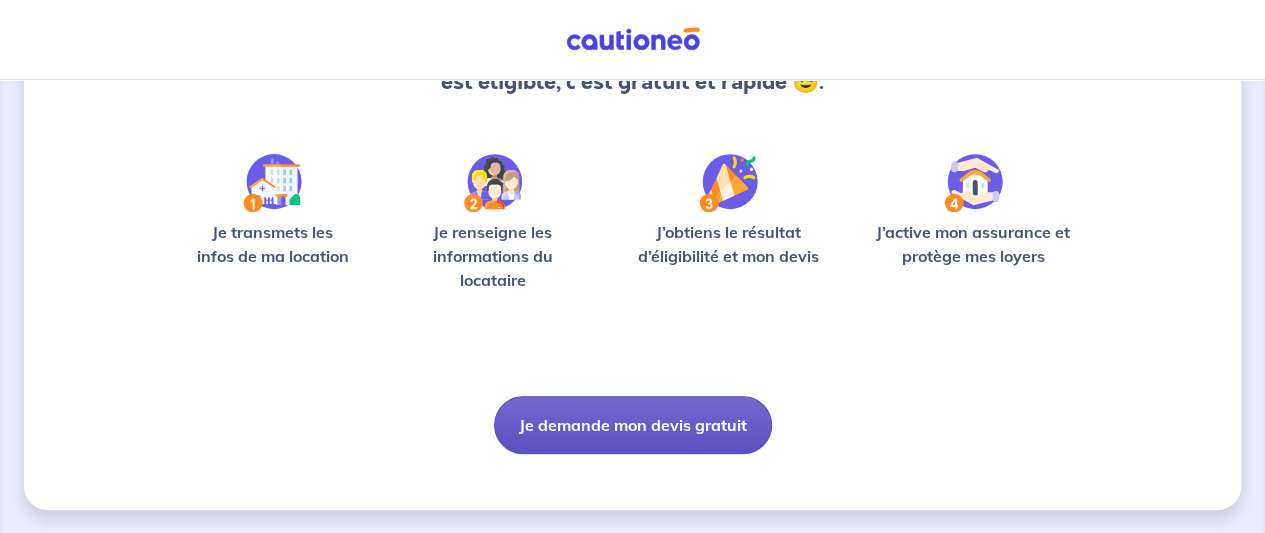 click on "Je demande mon devis gratuit" at bounding box center [633, 425] 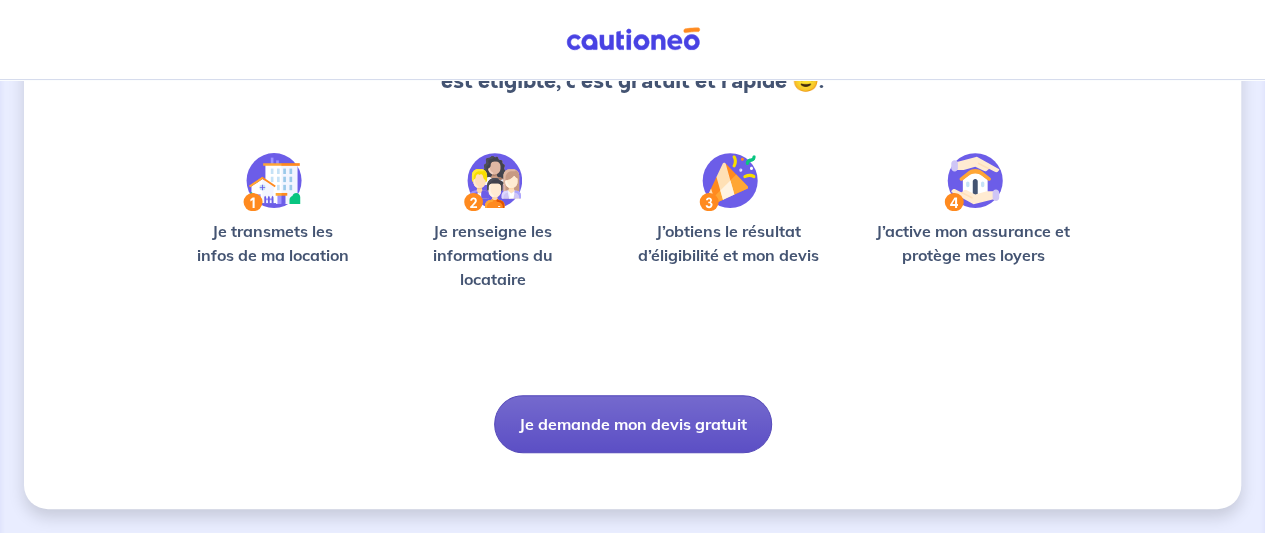 scroll, scrollTop: 41, scrollLeft: 0, axis: vertical 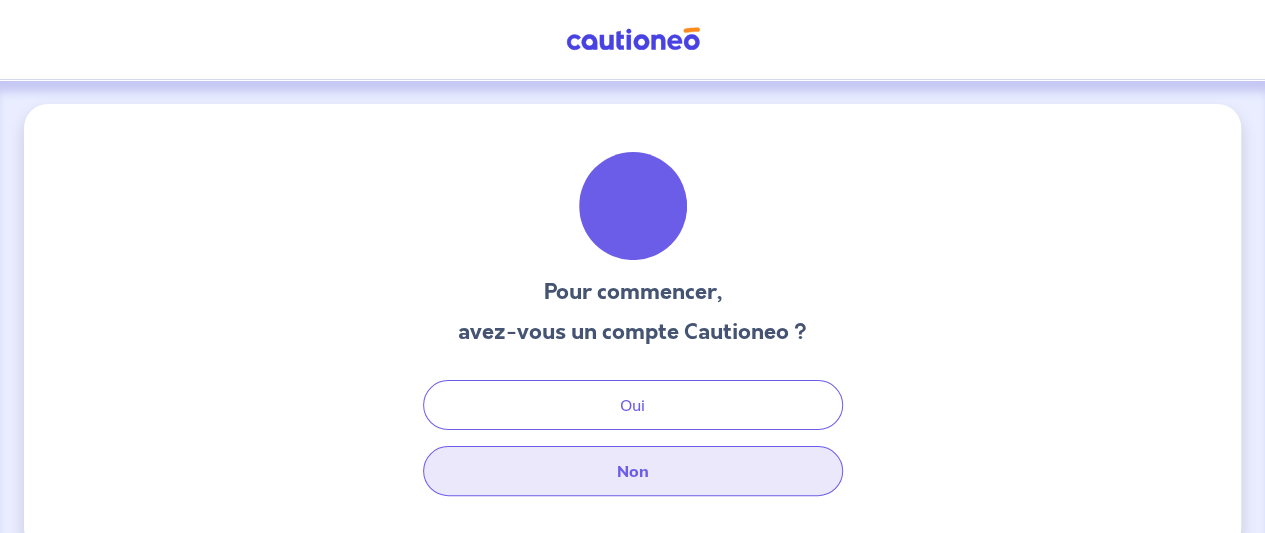 click on "Non" at bounding box center (633, 471) 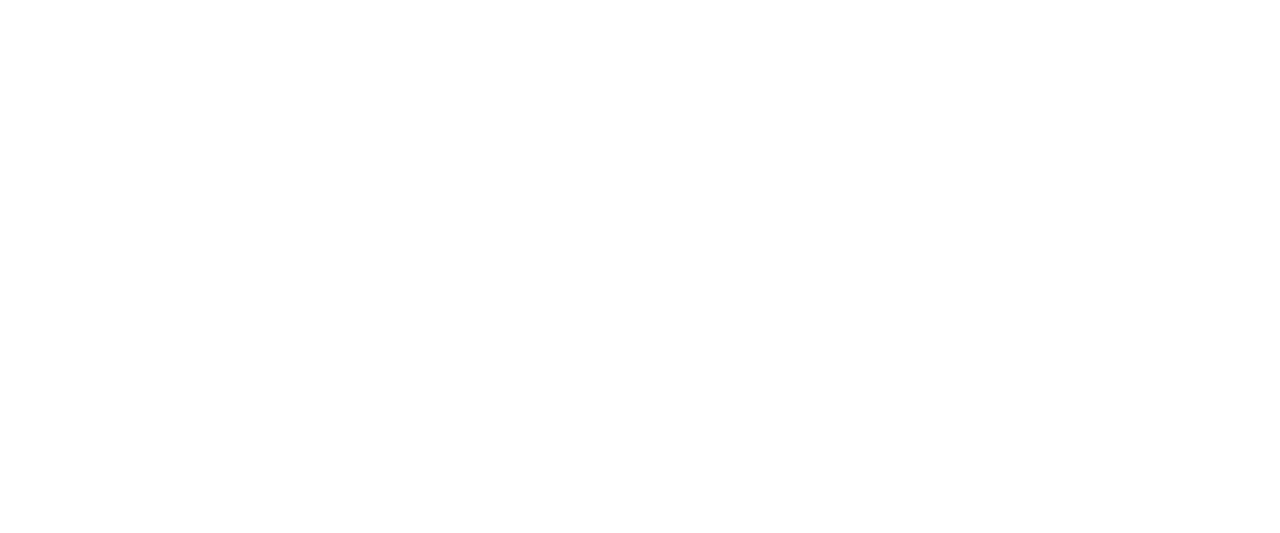 scroll, scrollTop: 0, scrollLeft: 0, axis: both 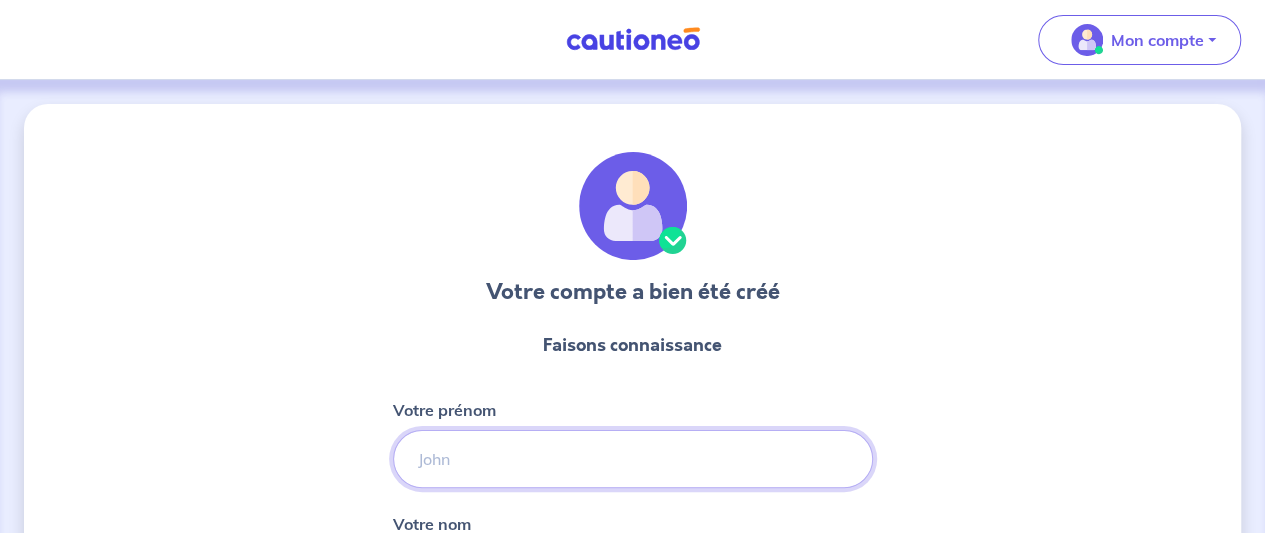 click on "Votre prénom" at bounding box center [633, 459] 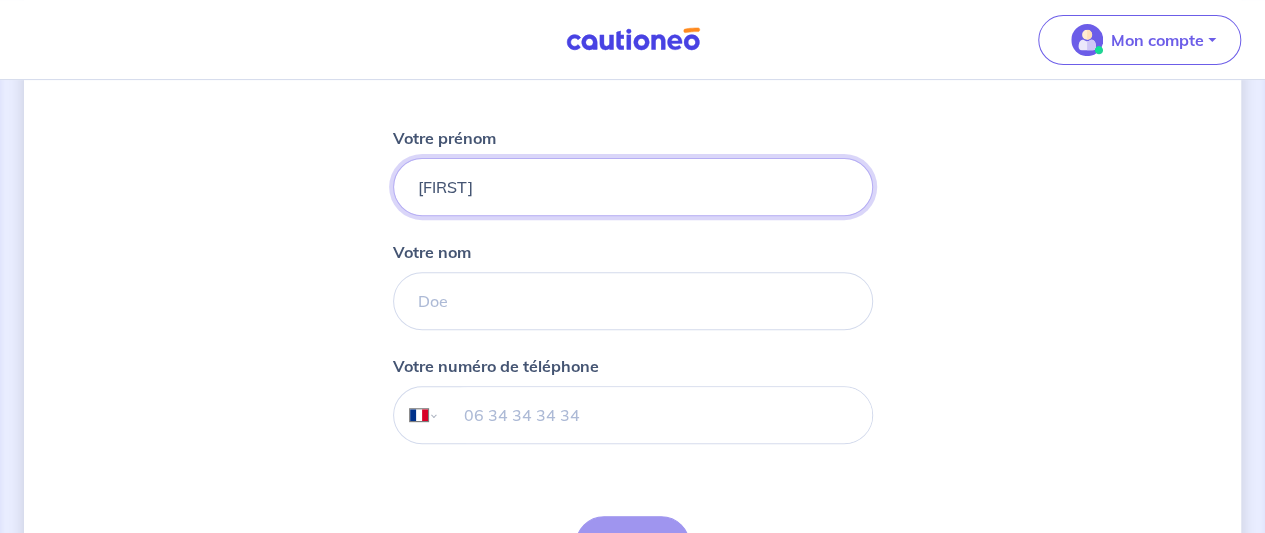 scroll, scrollTop: 274, scrollLeft: 0, axis: vertical 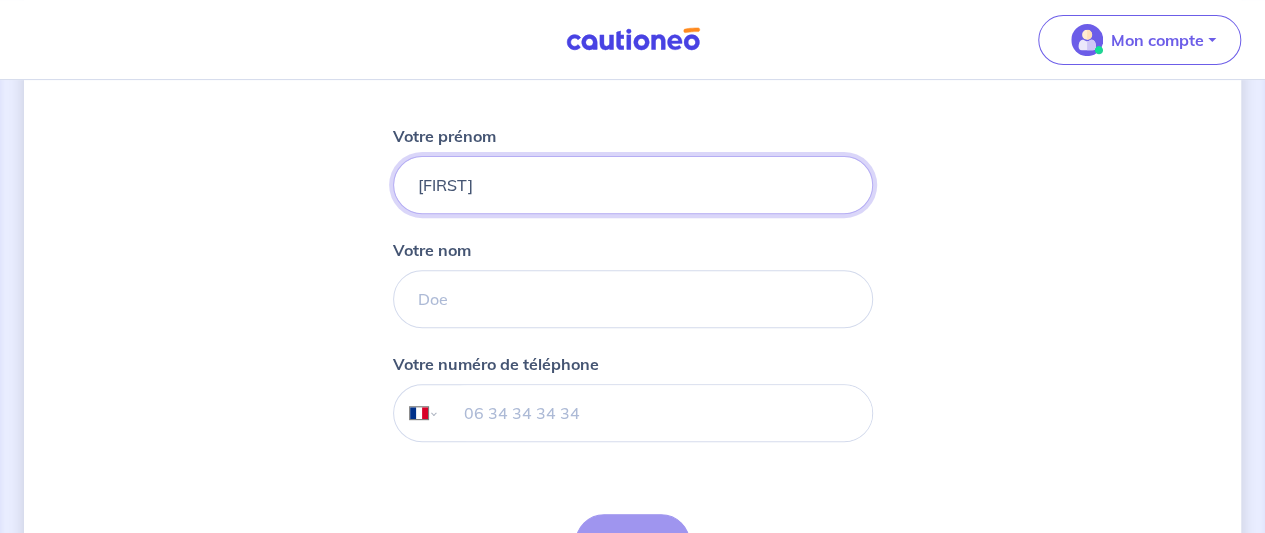 type on "[FIRST]" 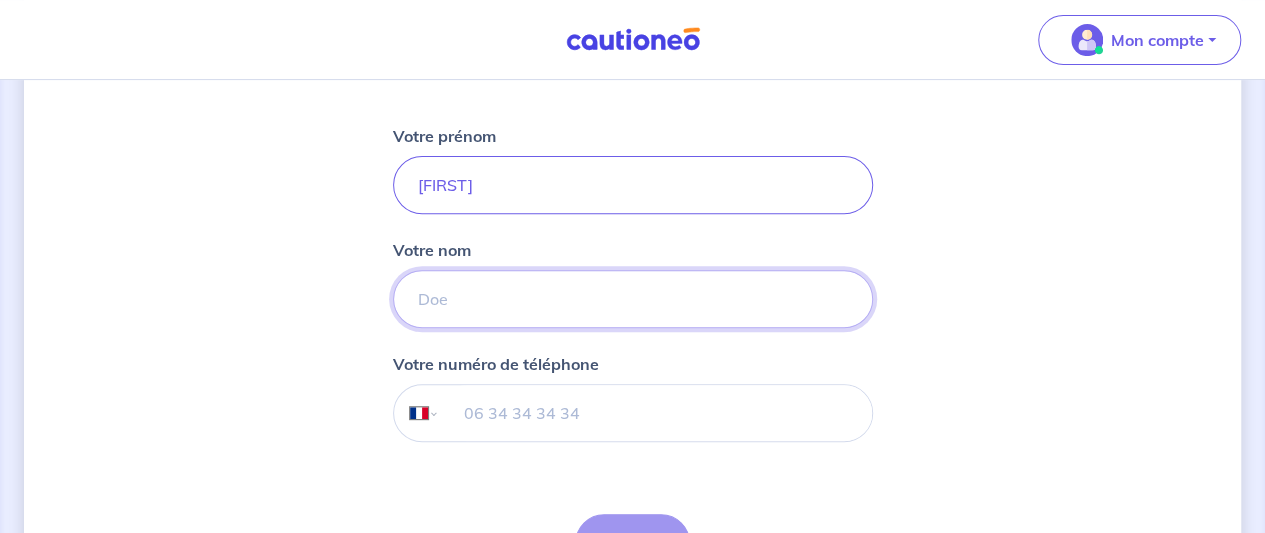 click on "Votre nom" at bounding box center (633, 299) 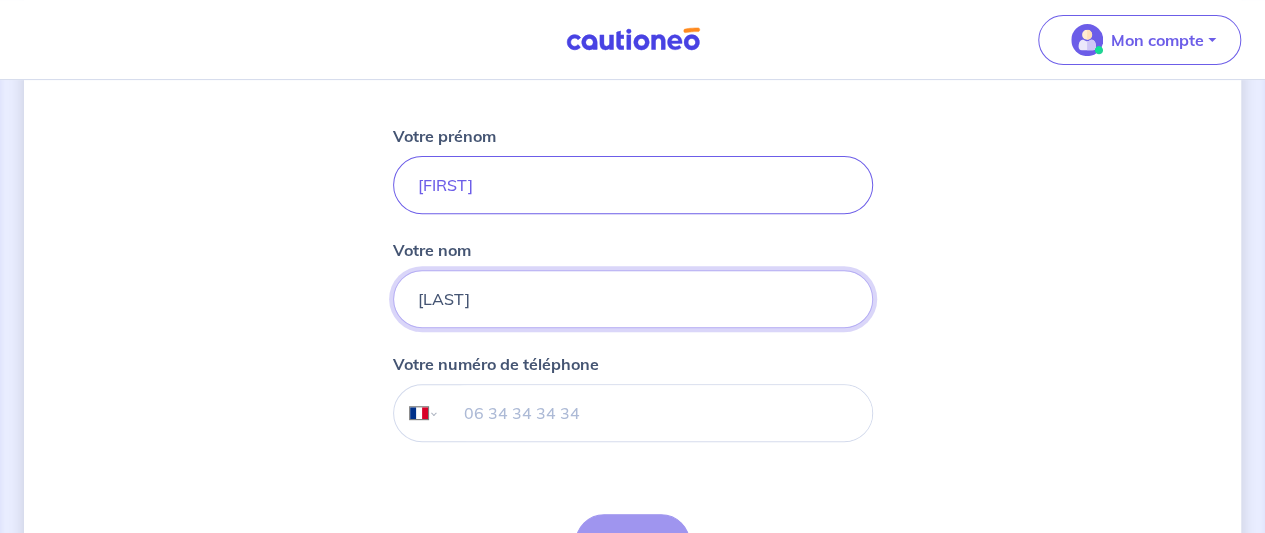 type on "[LAST]" 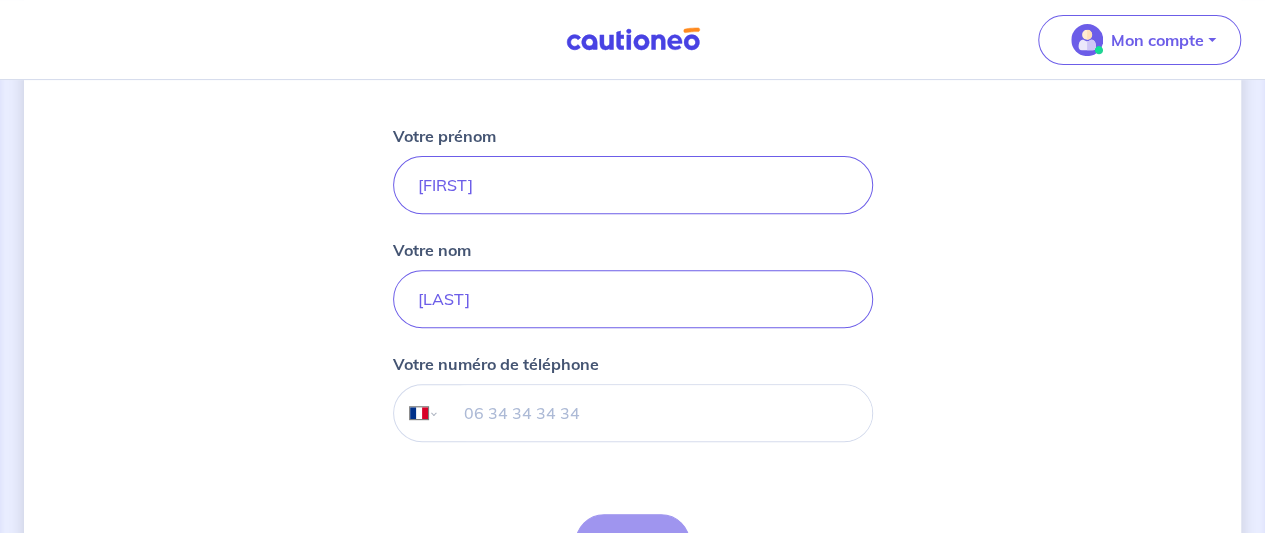 click at bounding box center [655, 413] 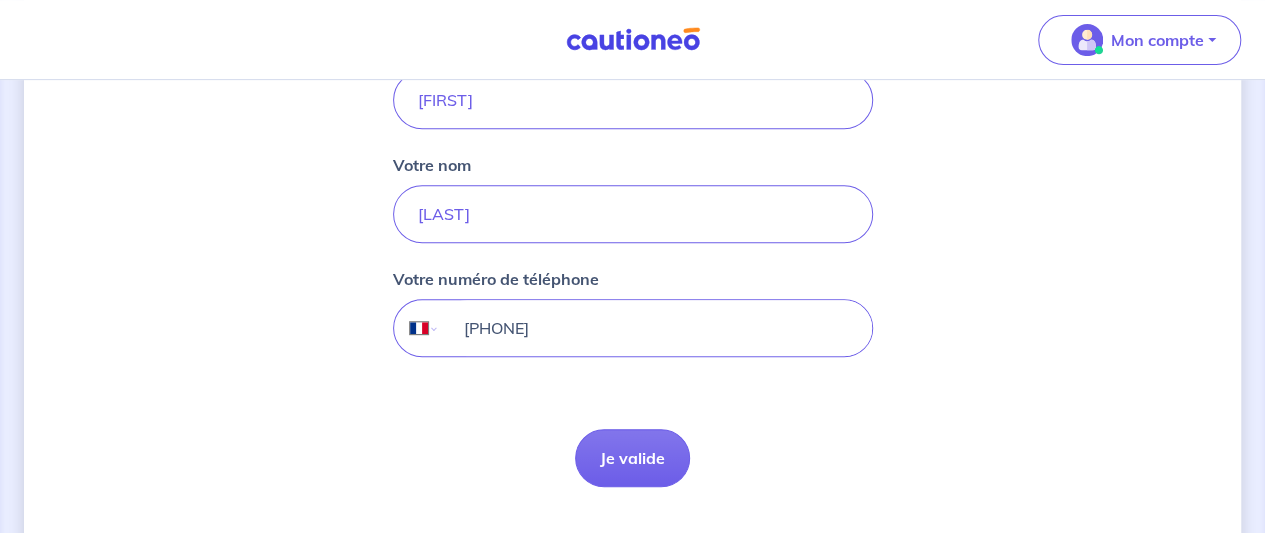 scroll, scrollTop: 370, scrollLeft: 0, axis: vertical 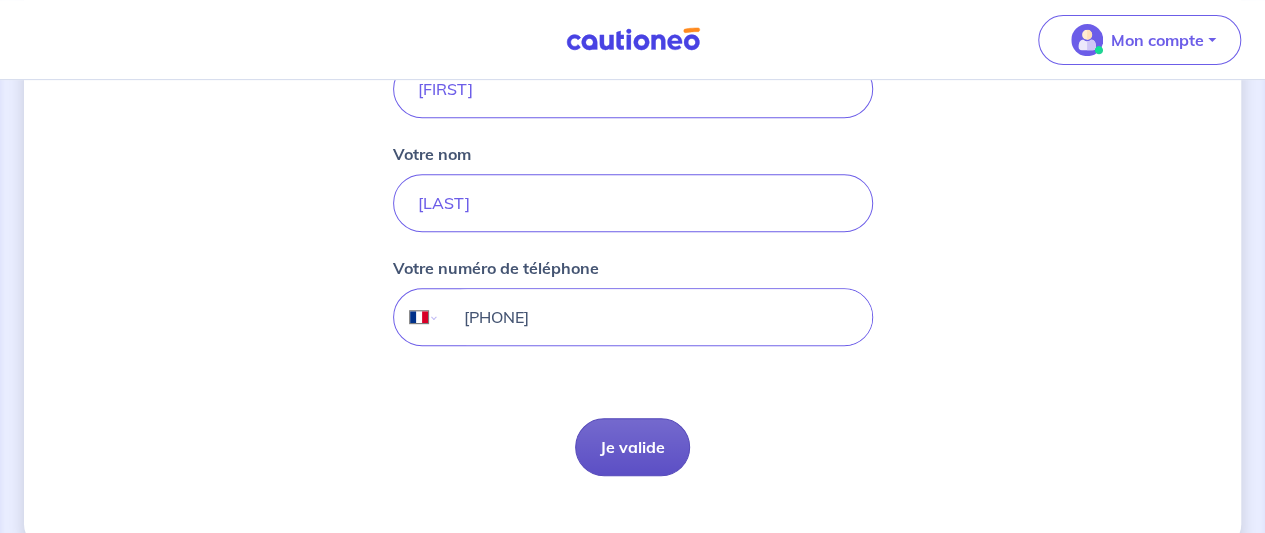 type on "[PHONE]" 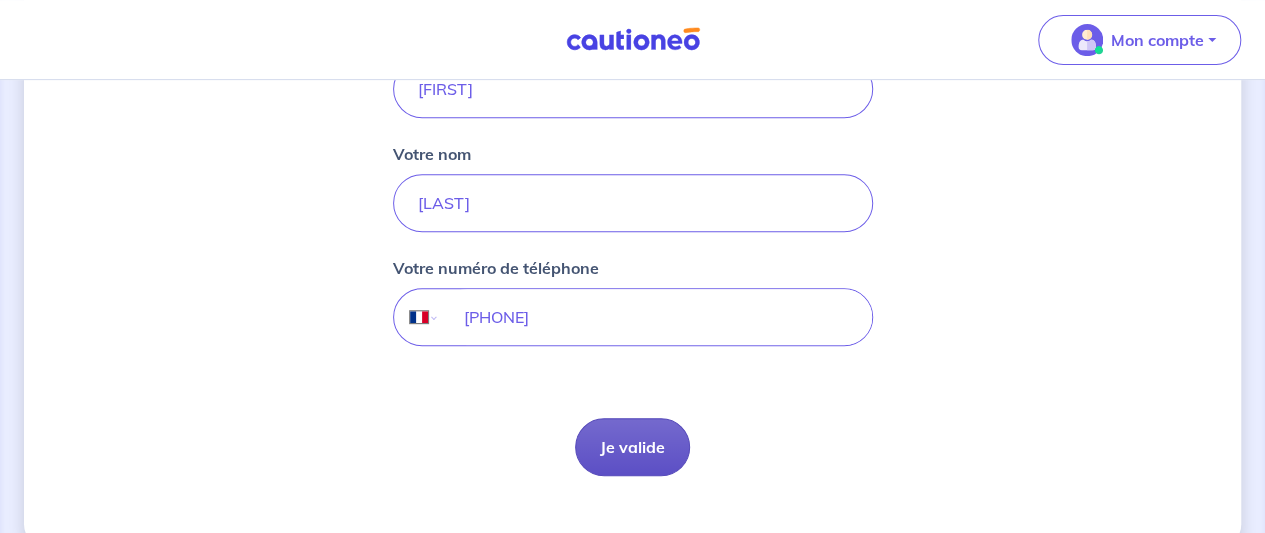 click on "Je valide" at bounding box center [632, 447] 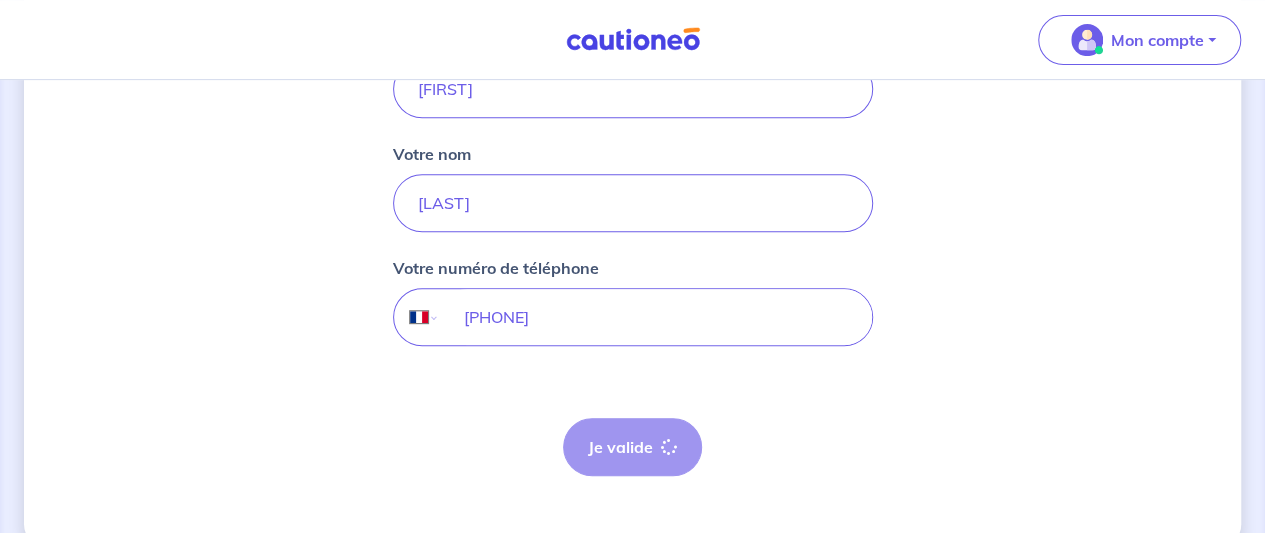 scroll, scrollTop: 0, scrollLeft: 0, axis: both 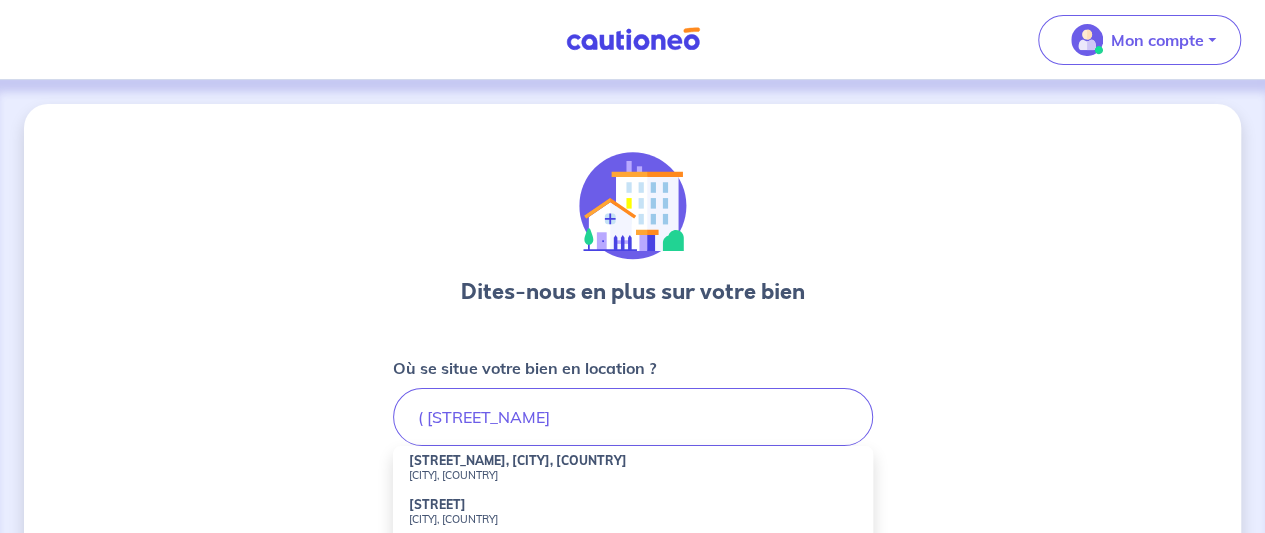 click on "[STREET_NAME], [CITY], [COUNTRY]" at bounding box center [518, 460] 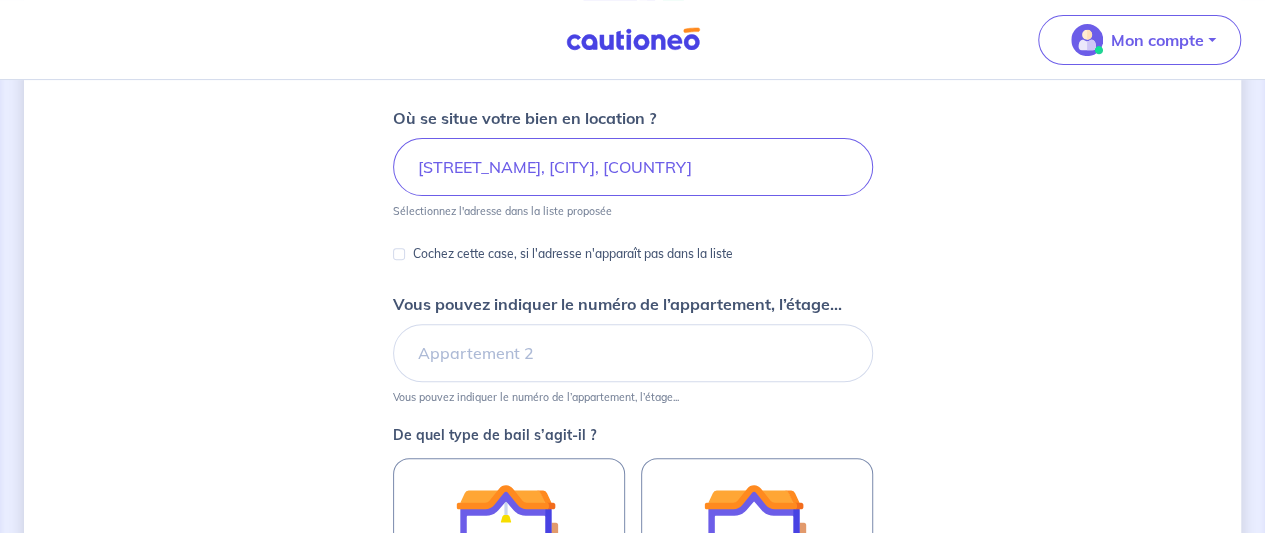 scroll, scrollTop: 255, scrollLeft: 0, axis: vertical 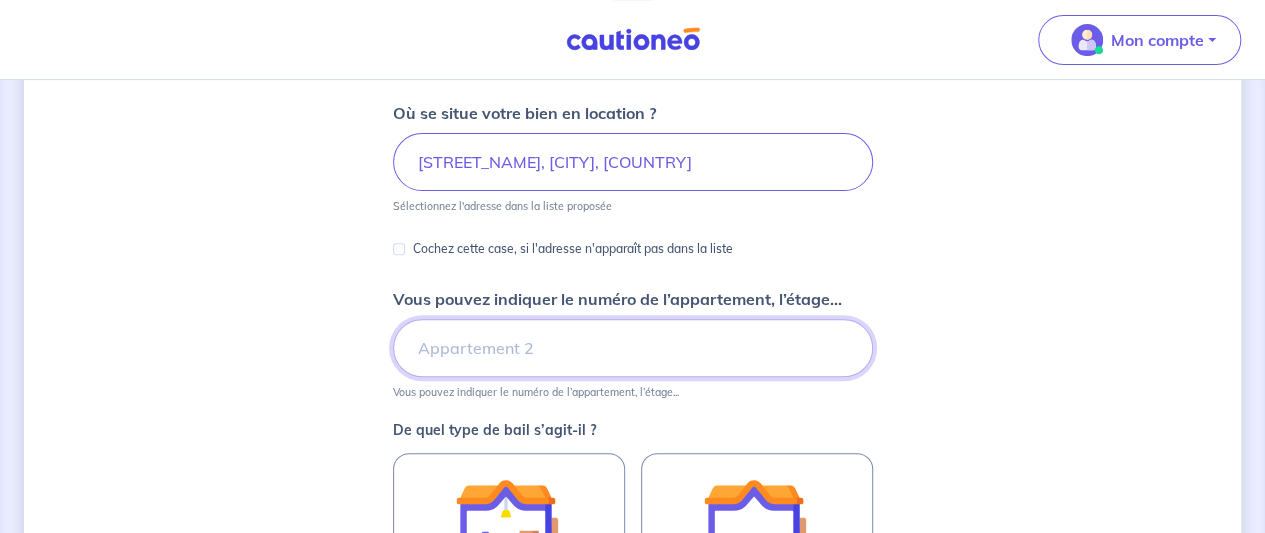 click on "Vous pouvez indiquer le numéro de l’appartement, l’étage..." at bounding box center (633, 348) 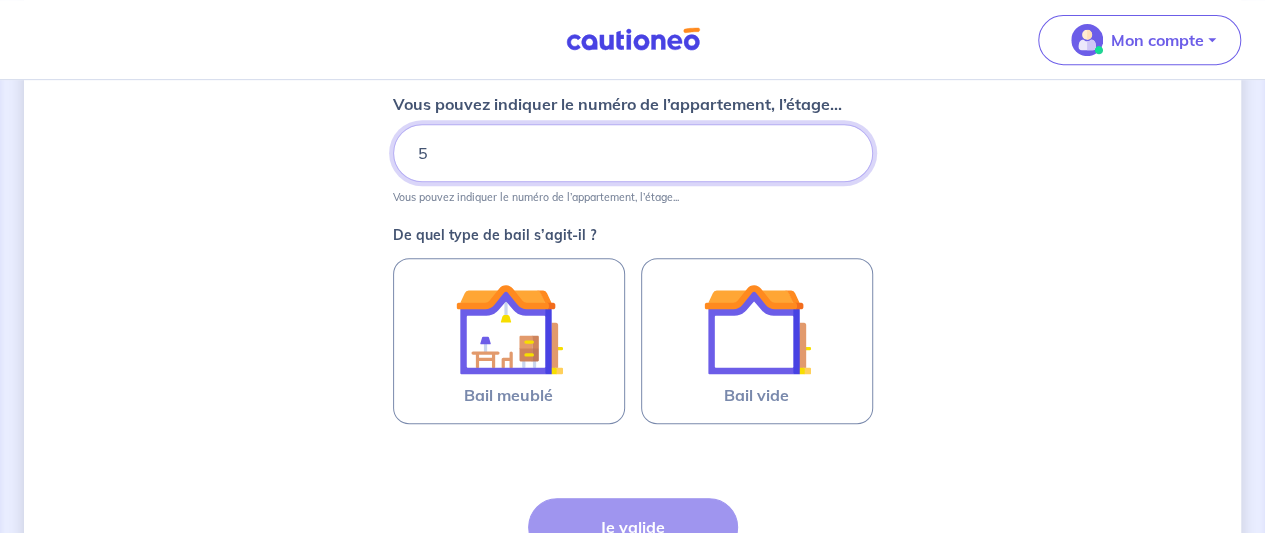 scroll, scrollTop: 452, scrollLeft: 0, axis: vertical 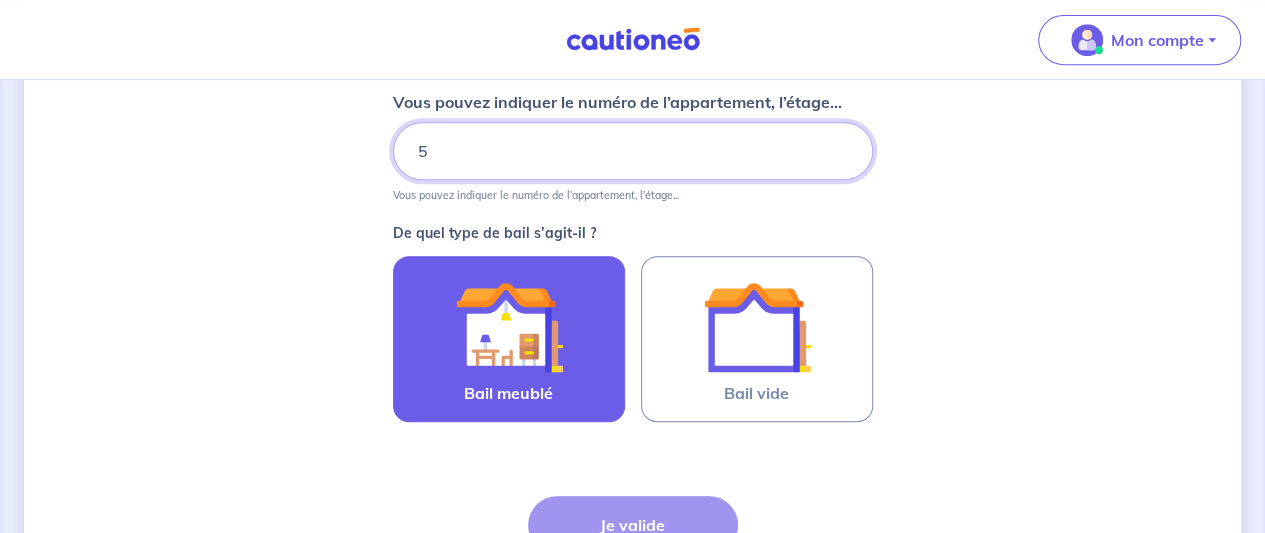 type on "5" 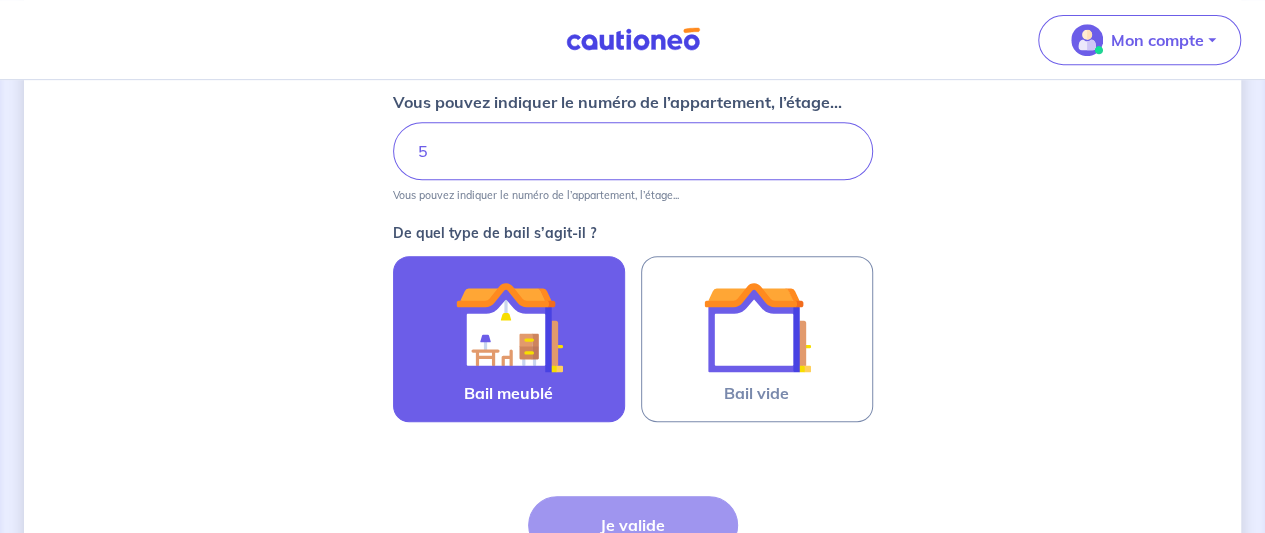 click at bounding box center [509, 327] 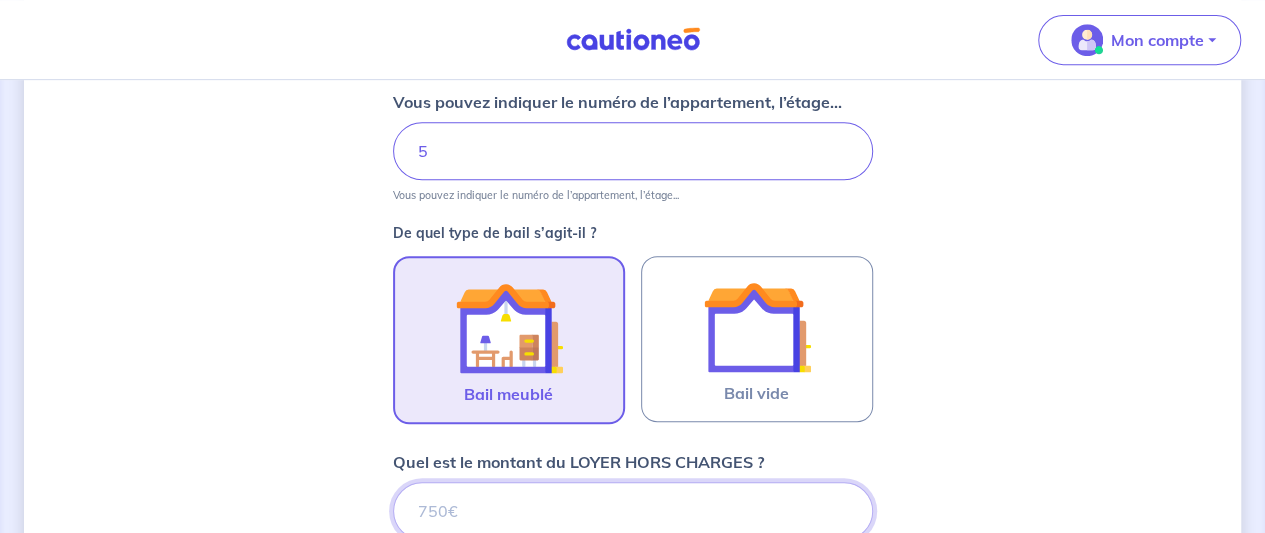 scroll, scrollTop: 932, scrollLeft: 0, axis: vertical 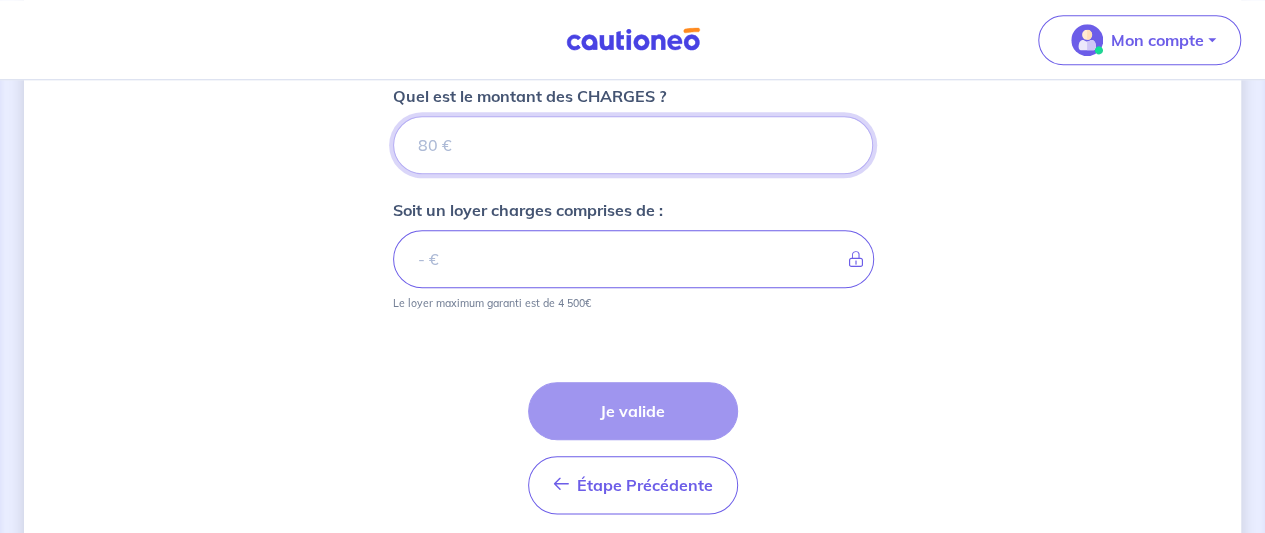 click on "Quel est le montant des CHARGES ?" at bounding box center [633, 145] 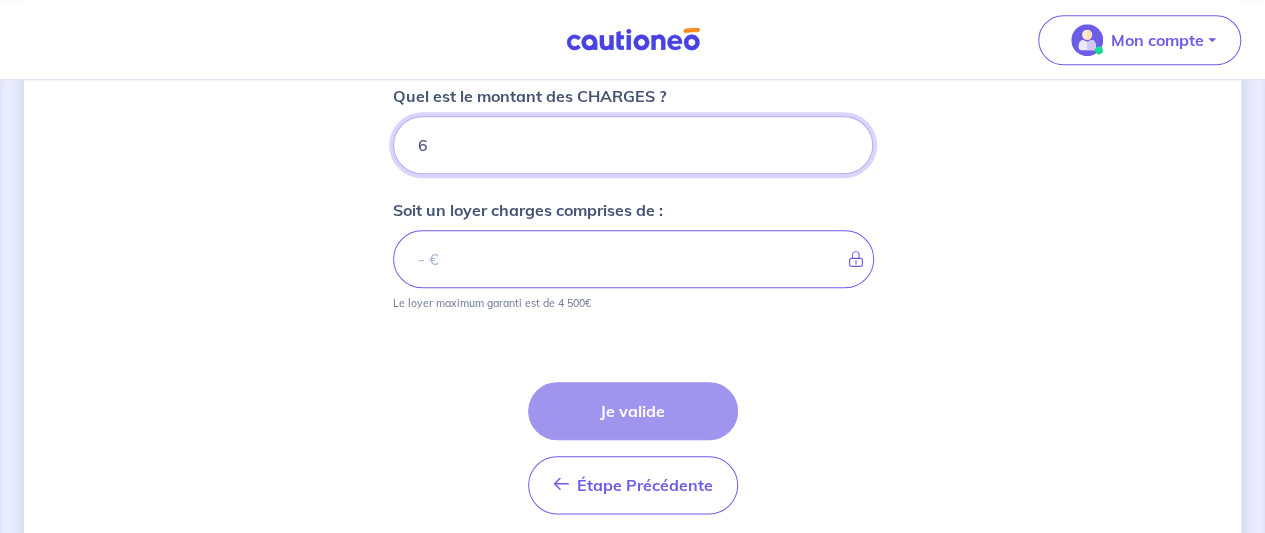 type on "[PRICE]" 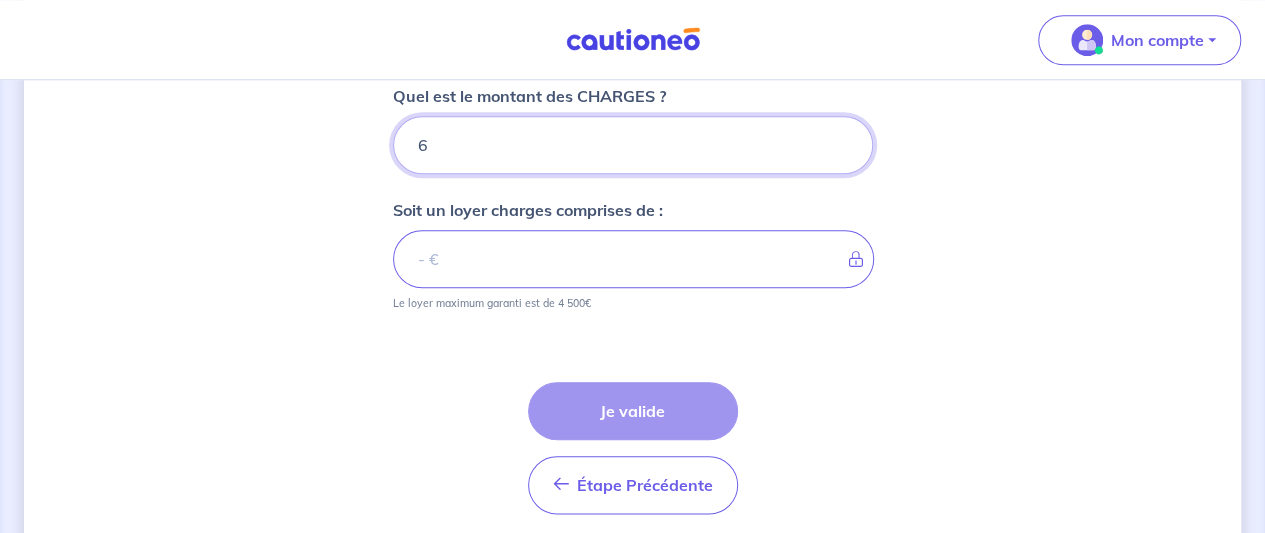 type 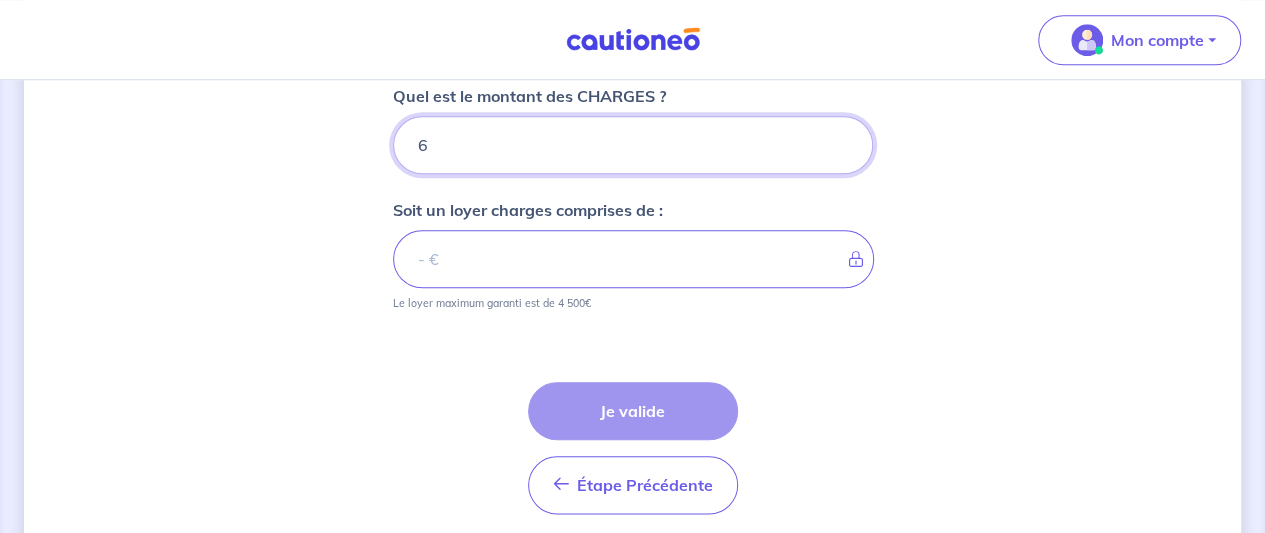 type on "[PRICE]" 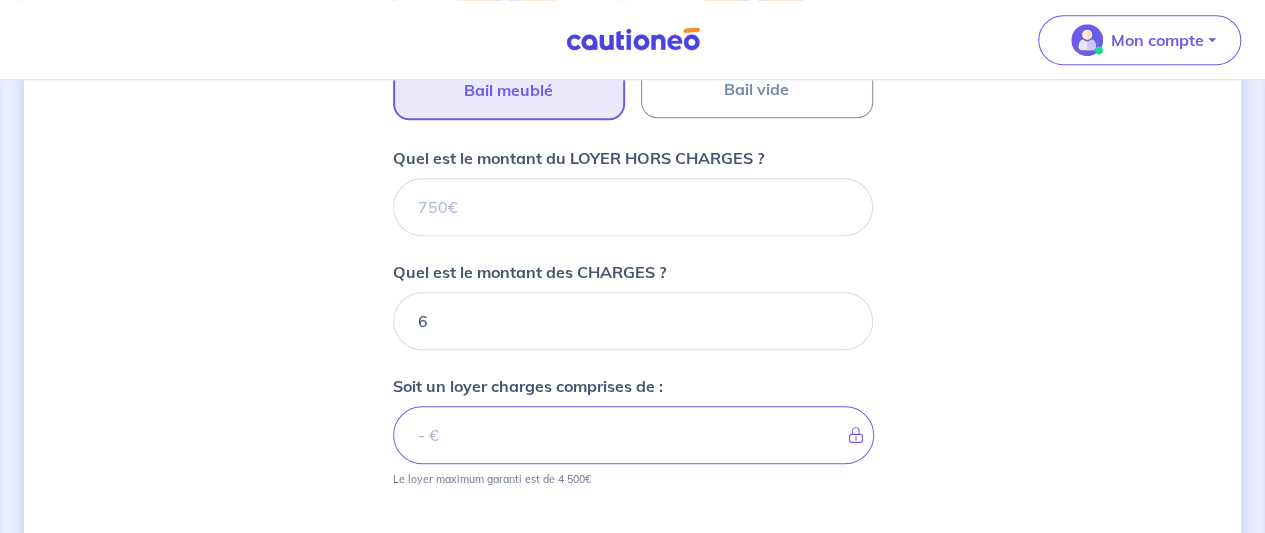 scroll, scrollTop: 754, scrollLeft: 0, axis: vertical 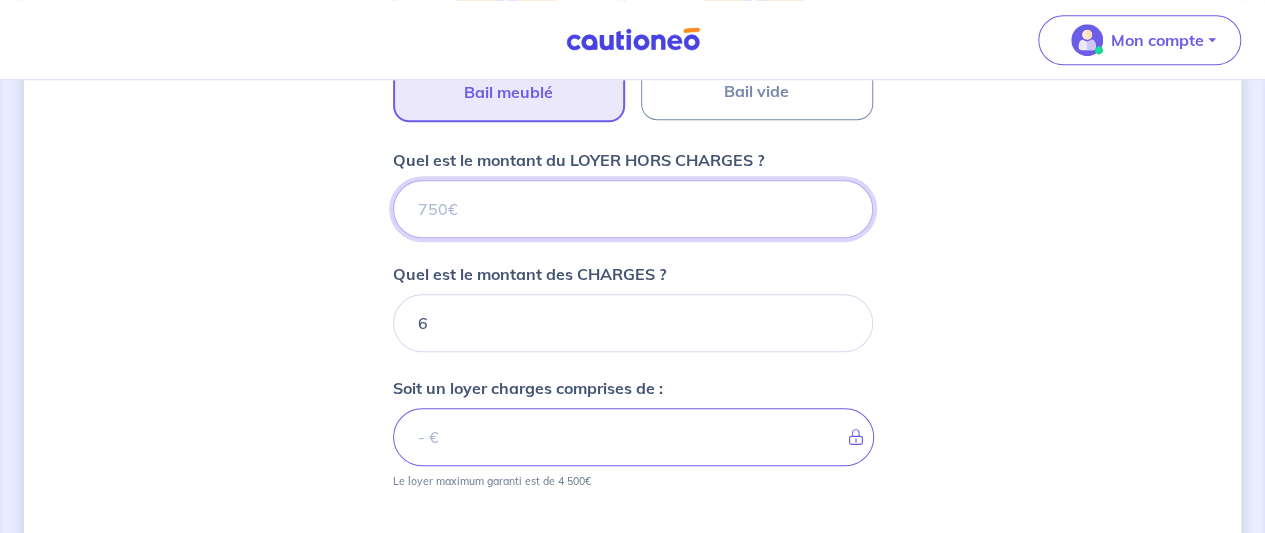 drag, startPoint x: 473, startPoint y: 203, endPoint x: 412, endPoint y: 213, distance: 61.81424 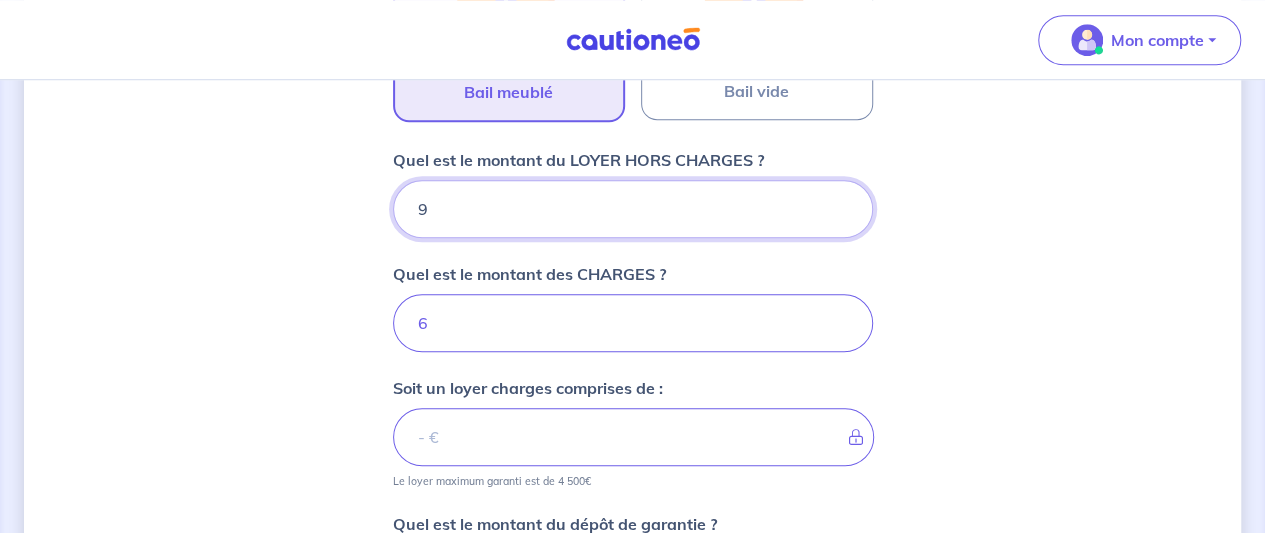 type on "93" 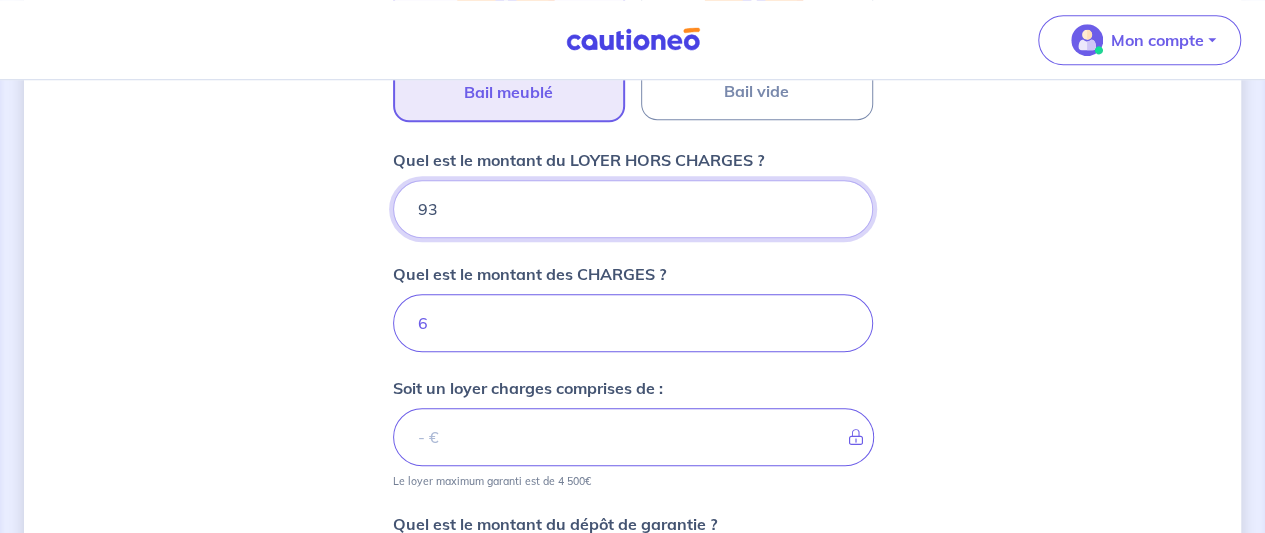 type on "[NUMBER]" 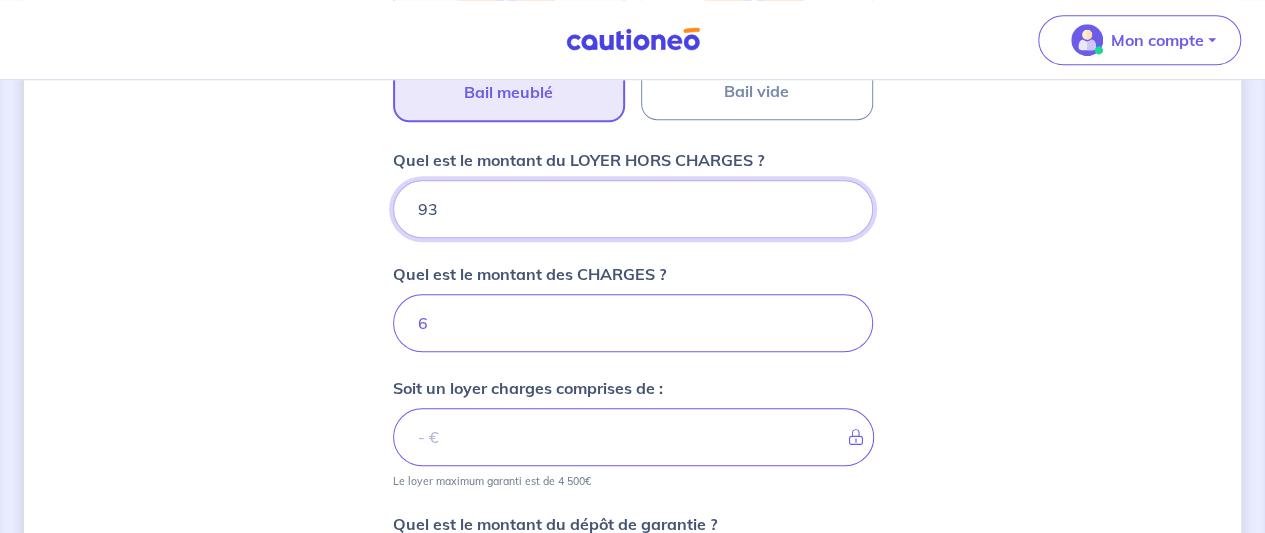 type on "[NUMBER]" 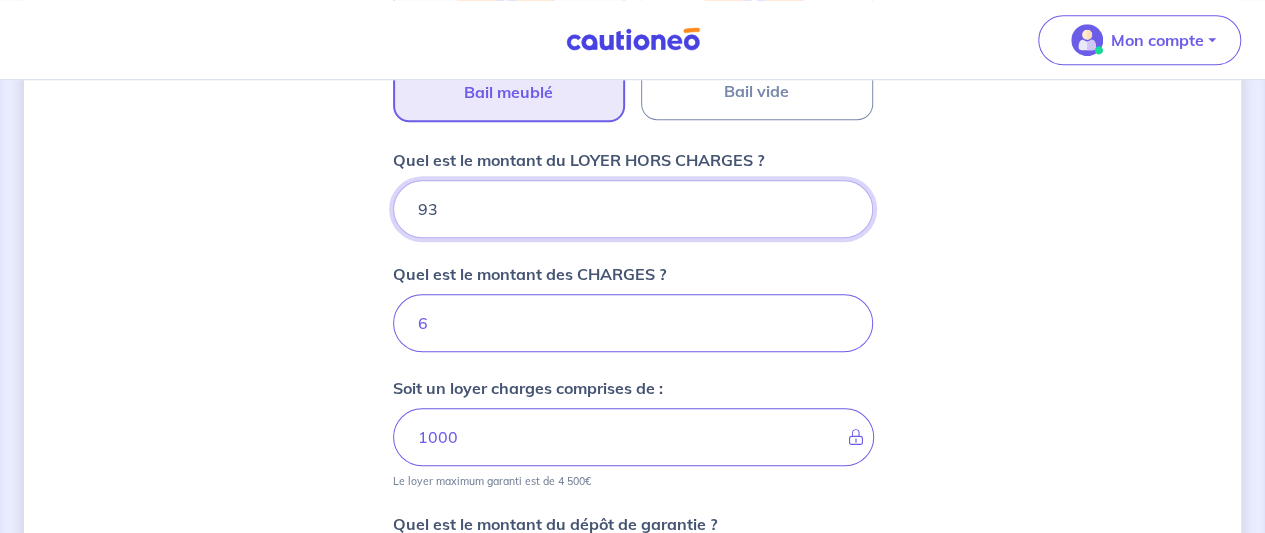 type on "93" 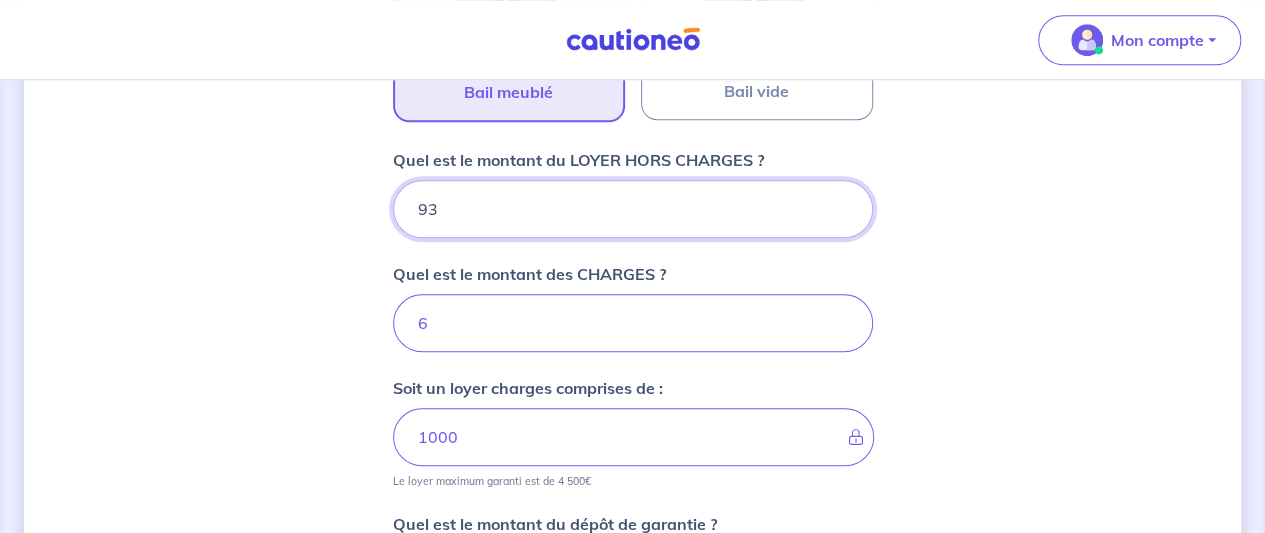 type on "[NUMBER]" 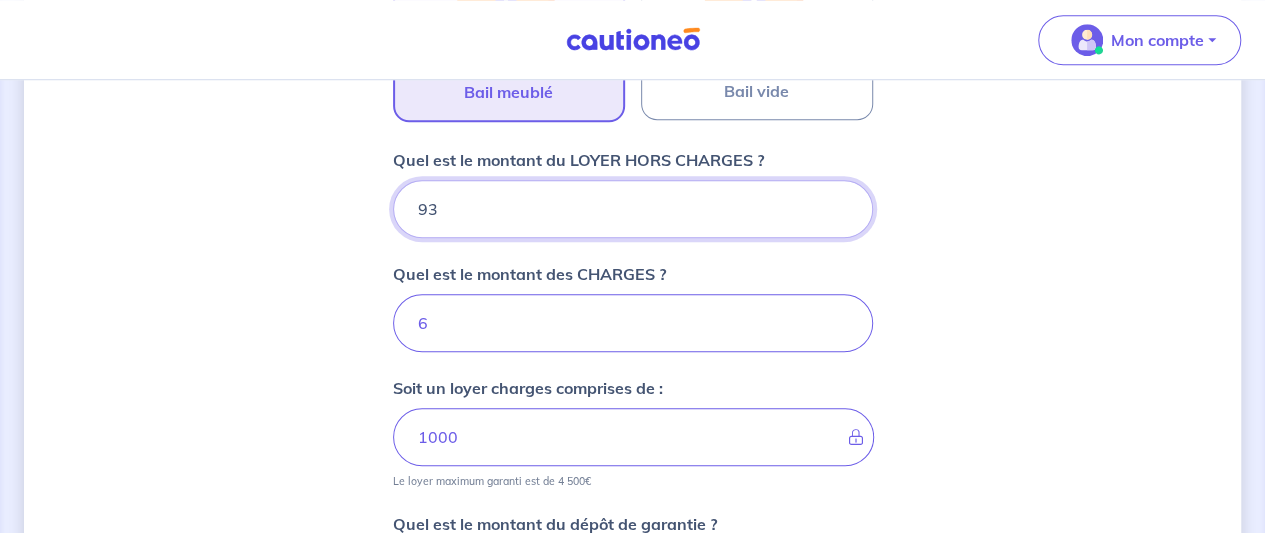 type on "[PRICE]" 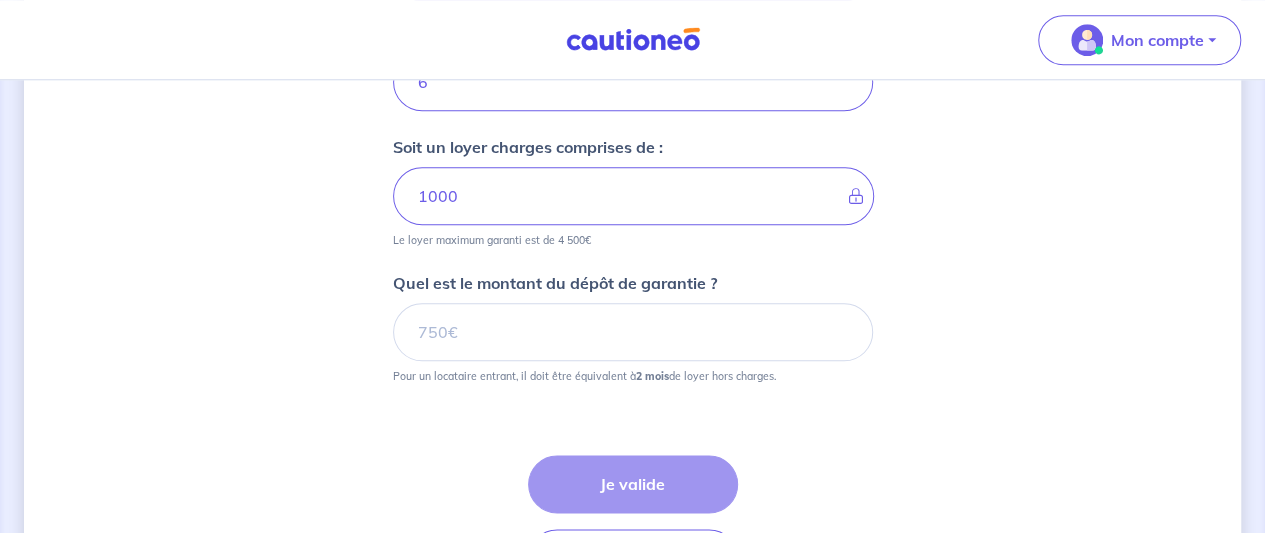 scroll, scrollTop: 1002, scrollLeft: 0, axis: vertical 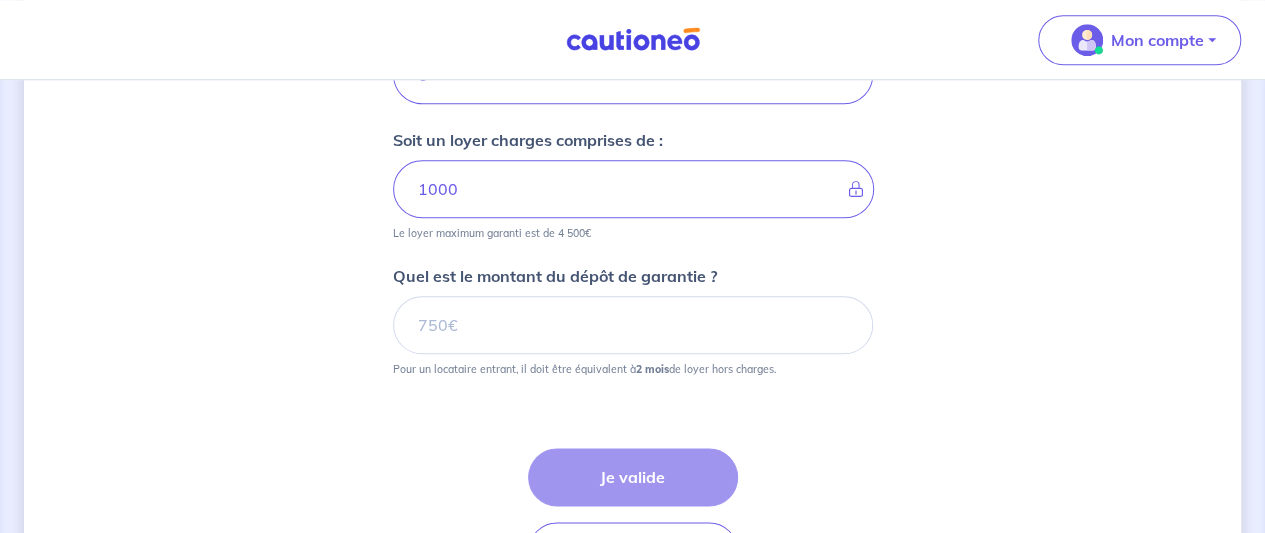 type on "[PRICE]" 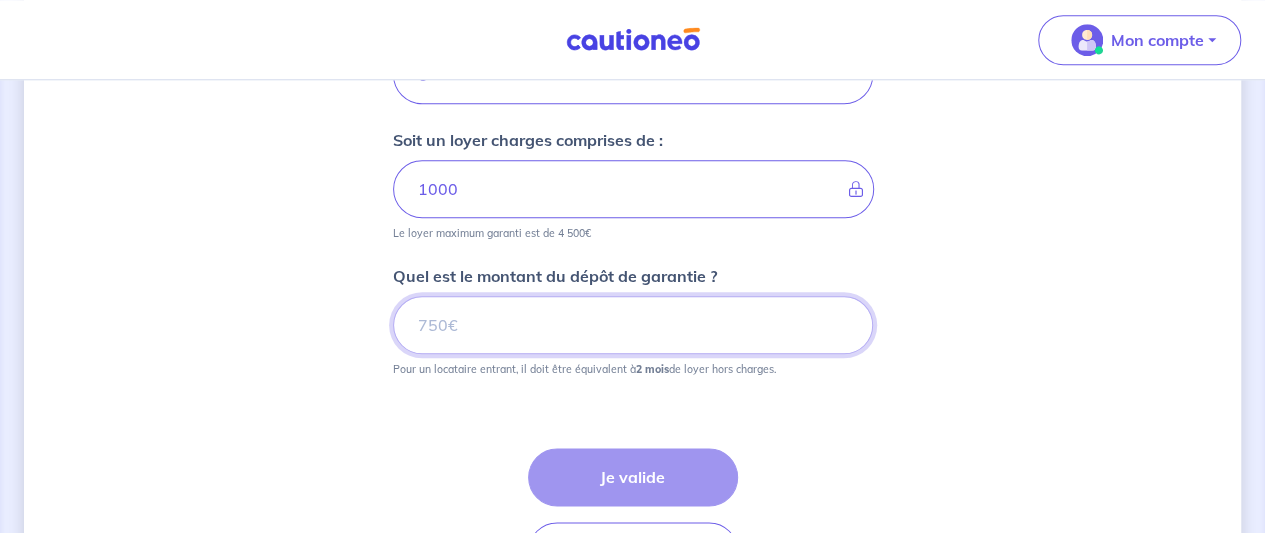 click on "Quel est le montant du dépôt de garantie ?" at bounding box center [633, 325] 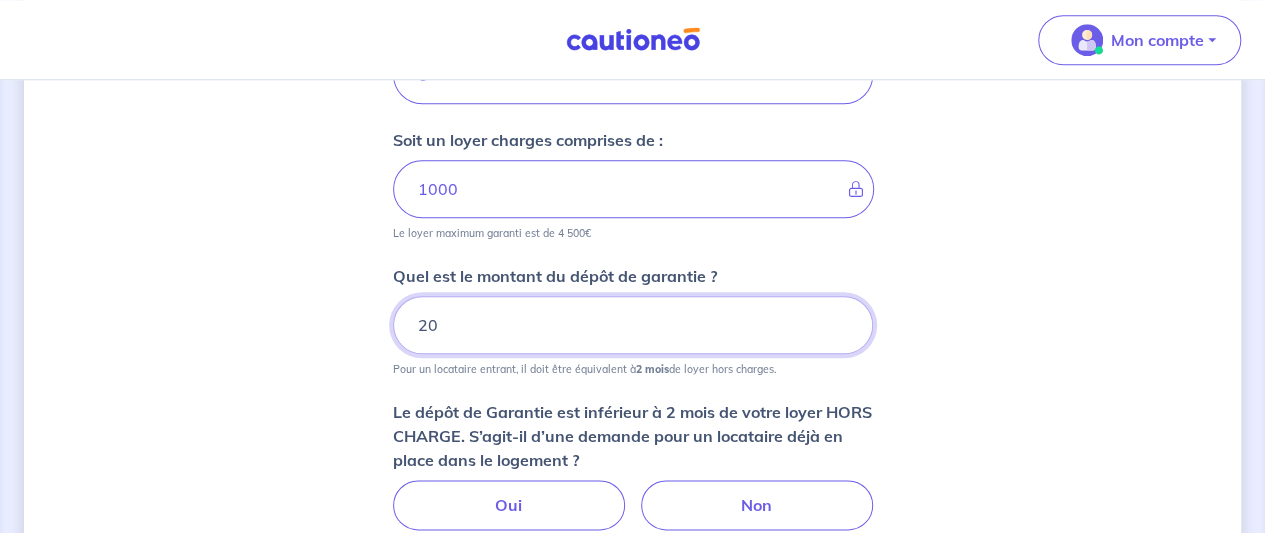 type on "2" 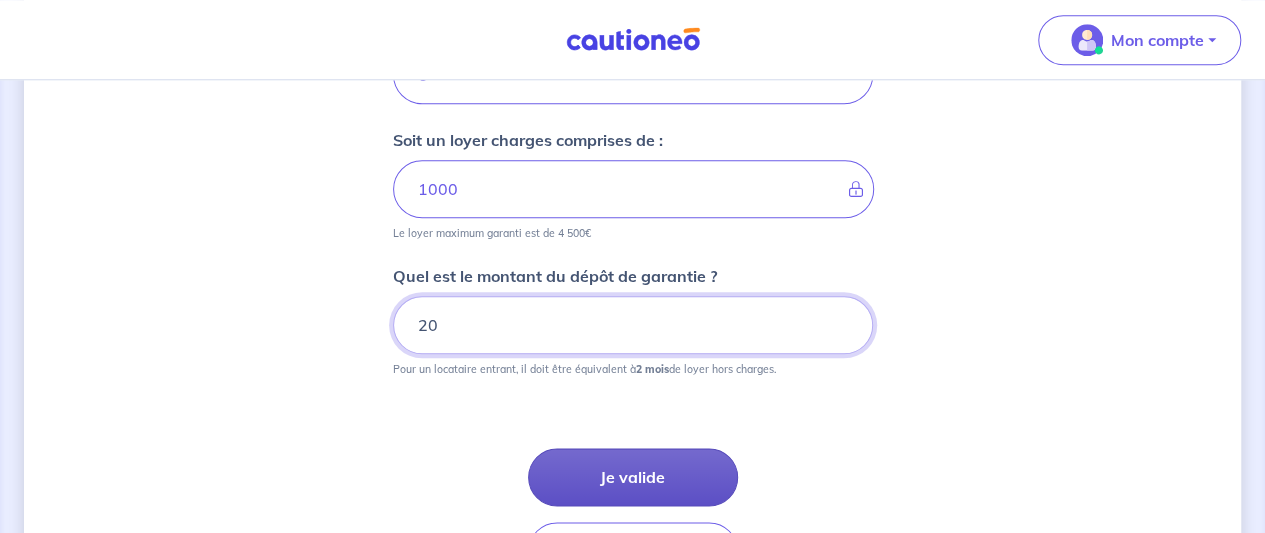 type on "[PRICE]" 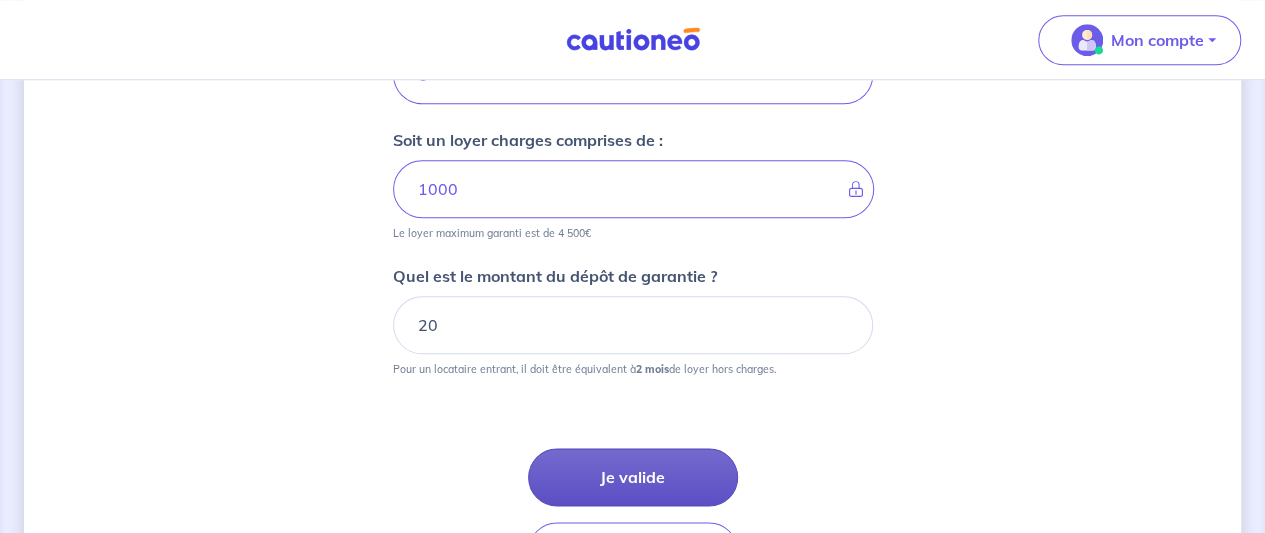click on "Je valide" at bounding box center (633, 477) 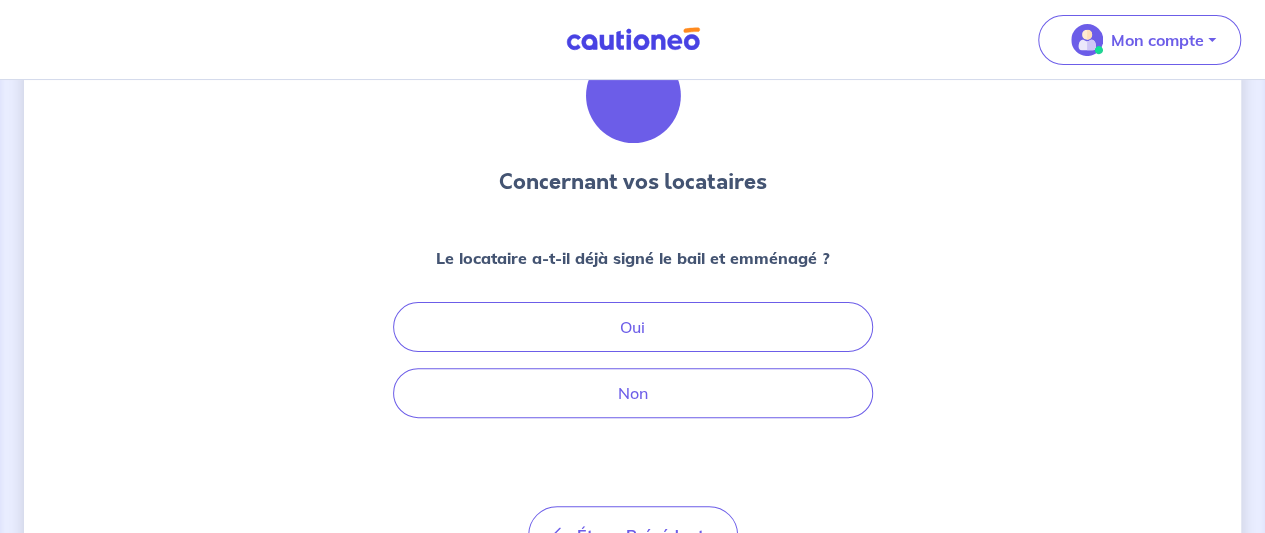 scroll, scrollTop: 0, scrollLeft: 0, axis: both 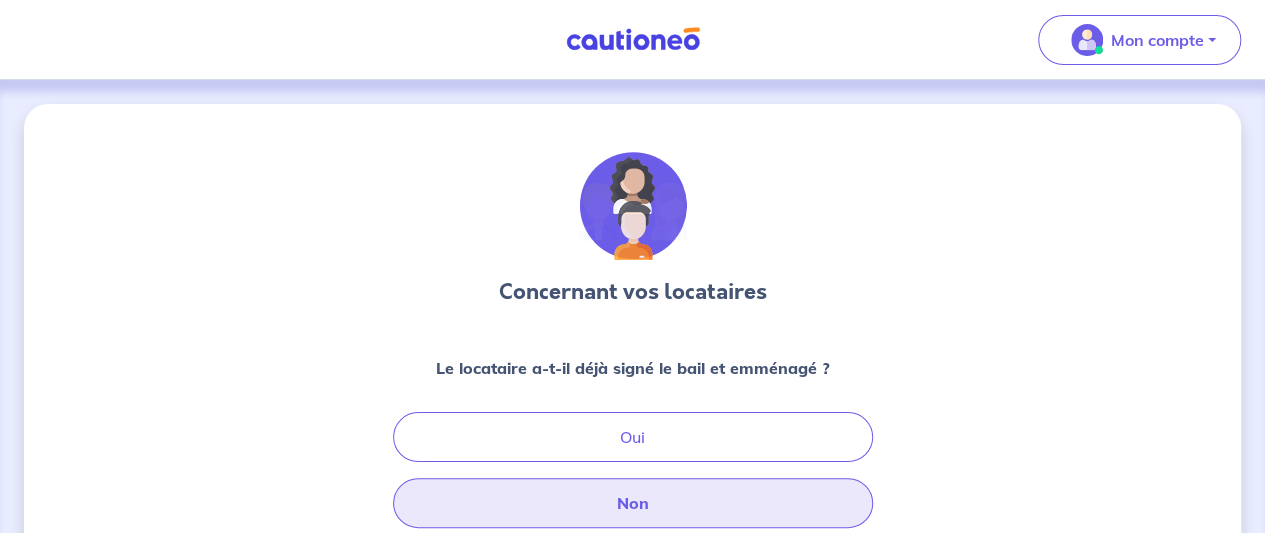 click on "Non" at bounding box center (633, 503) 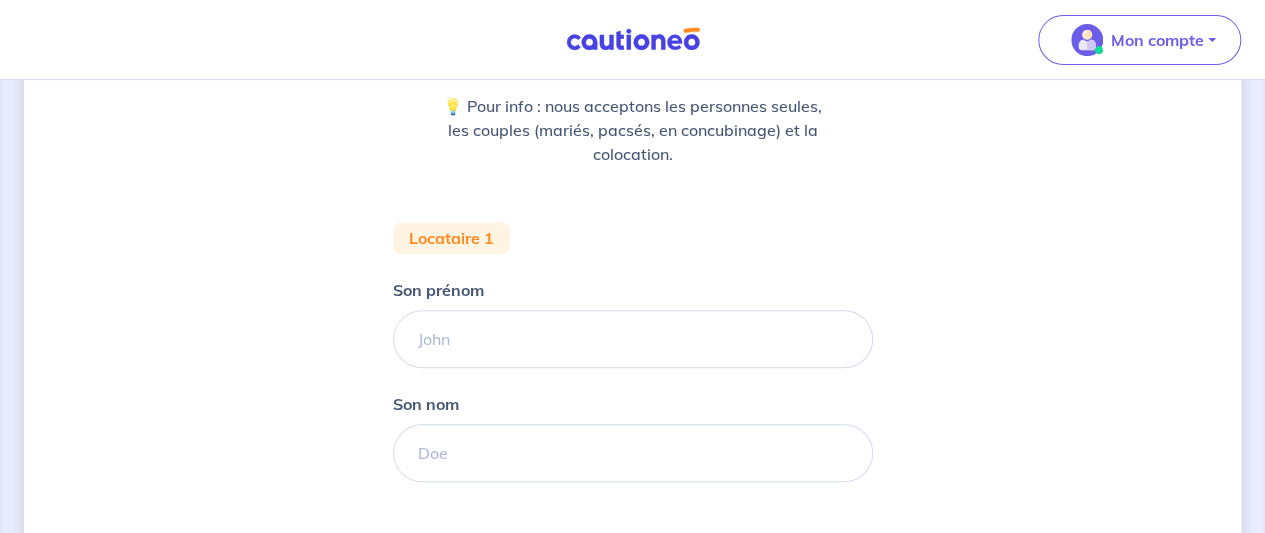 scroll, scrollTop: 317, scrollLeft: 0, axis: vertical 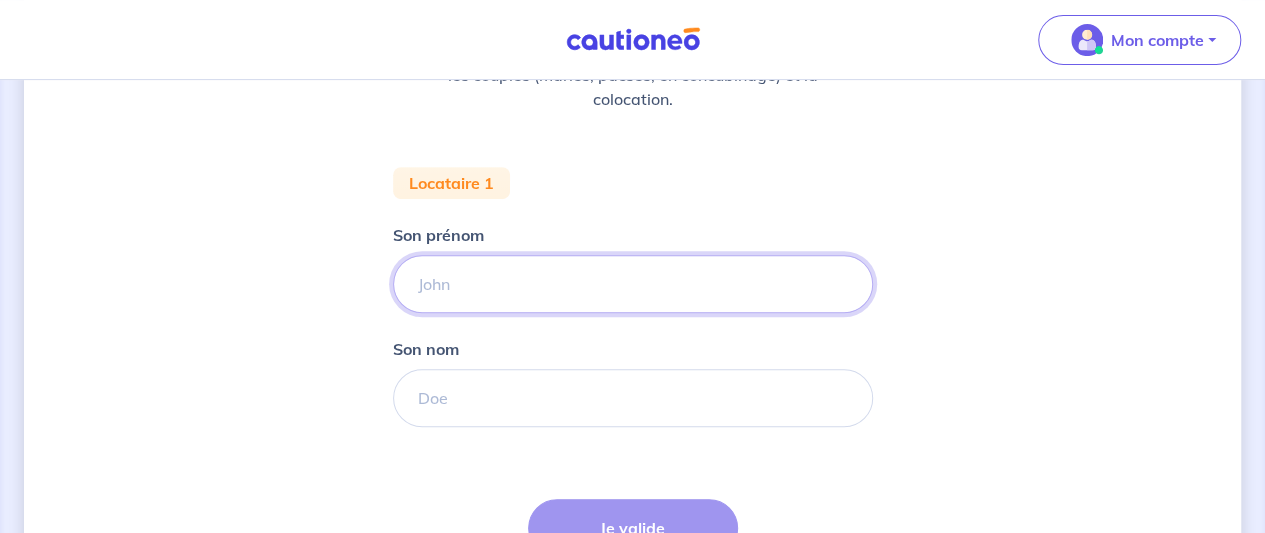 click on "Son prénom" at bounding box center (633, 284) 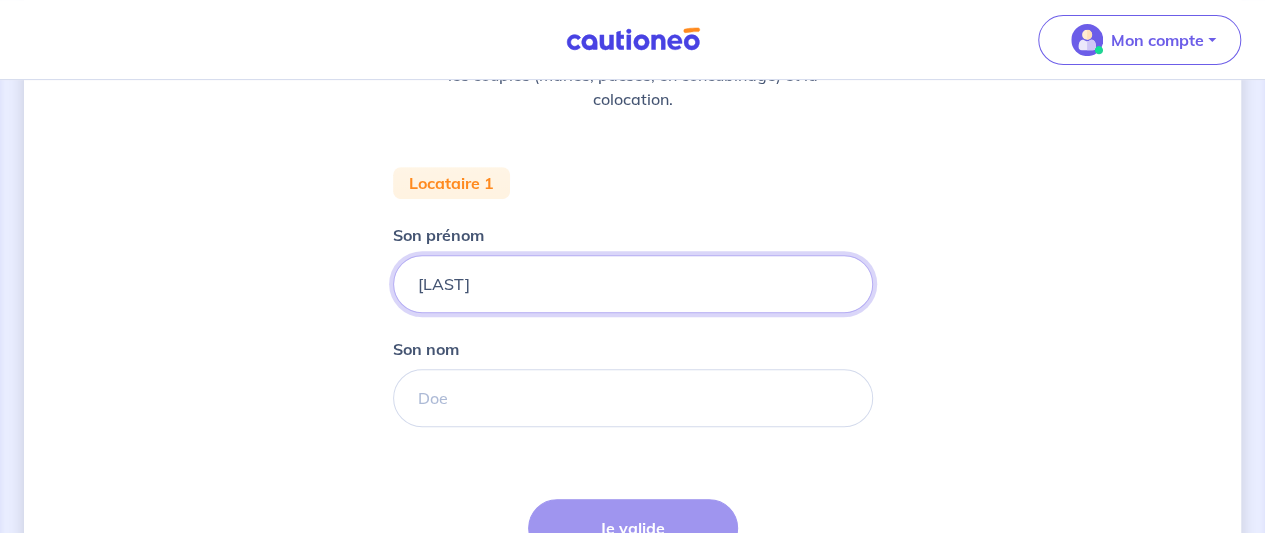 type on "[LAST]" 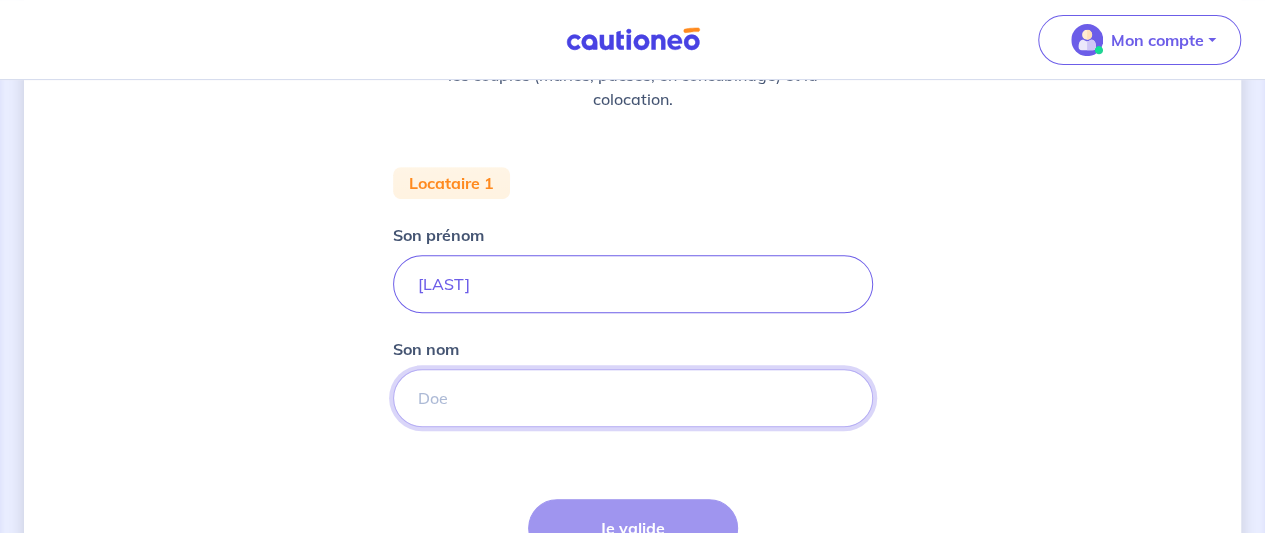 click on "Son nom" at bounding box center (633, 398) 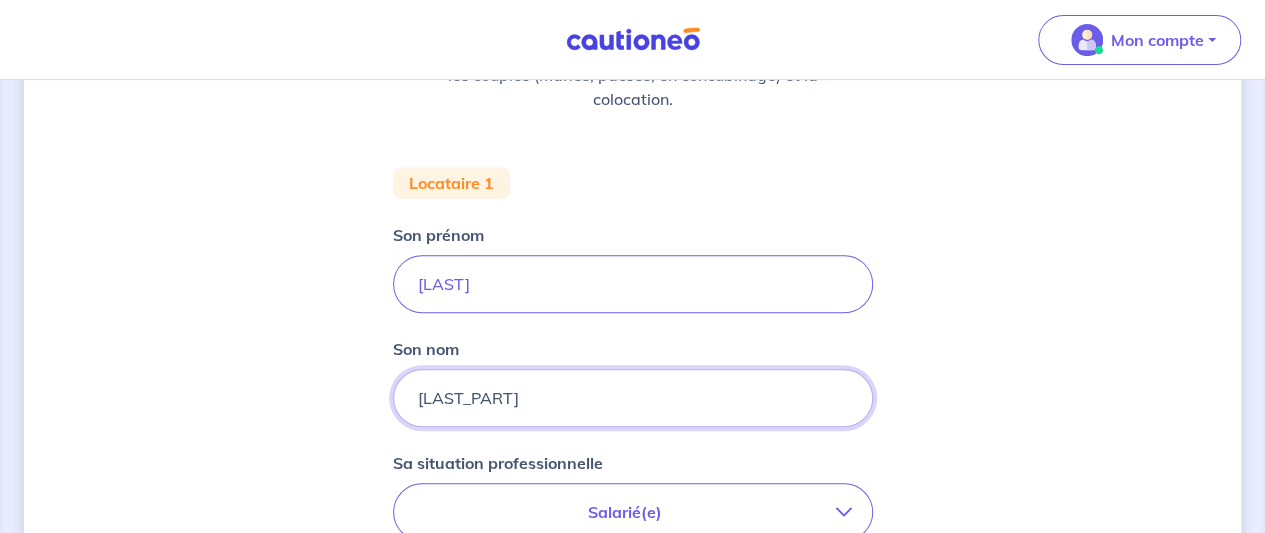 click on "[LAST_PART]" at bounding box center (633, 398) 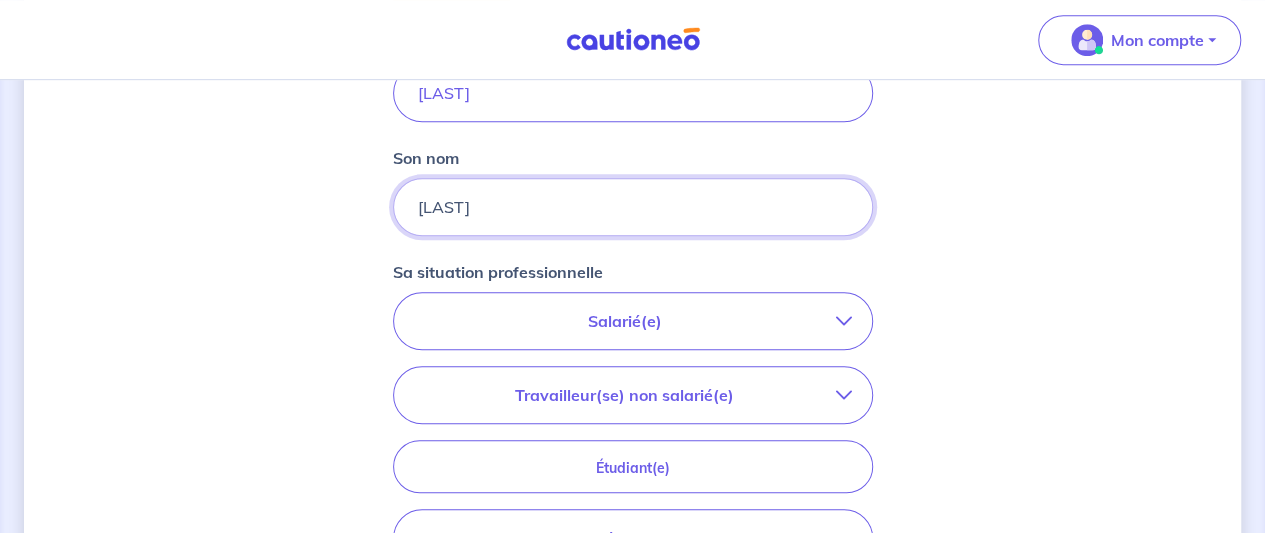 scroll, scrollTop: 517, scrollLeft: 0, axis: vertical 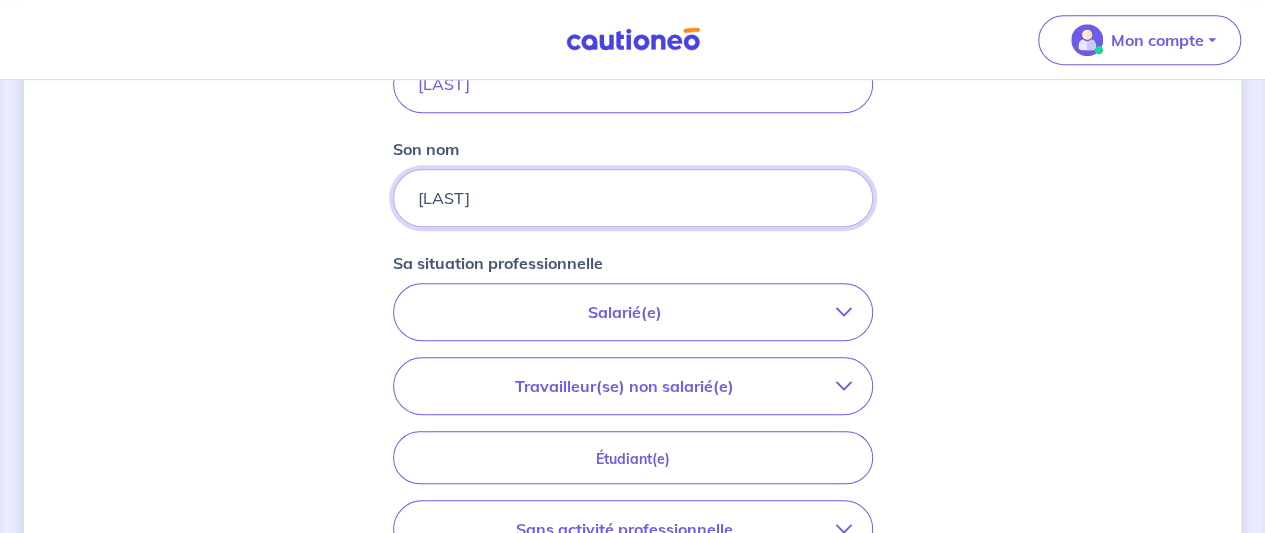 type on "[LAST]" 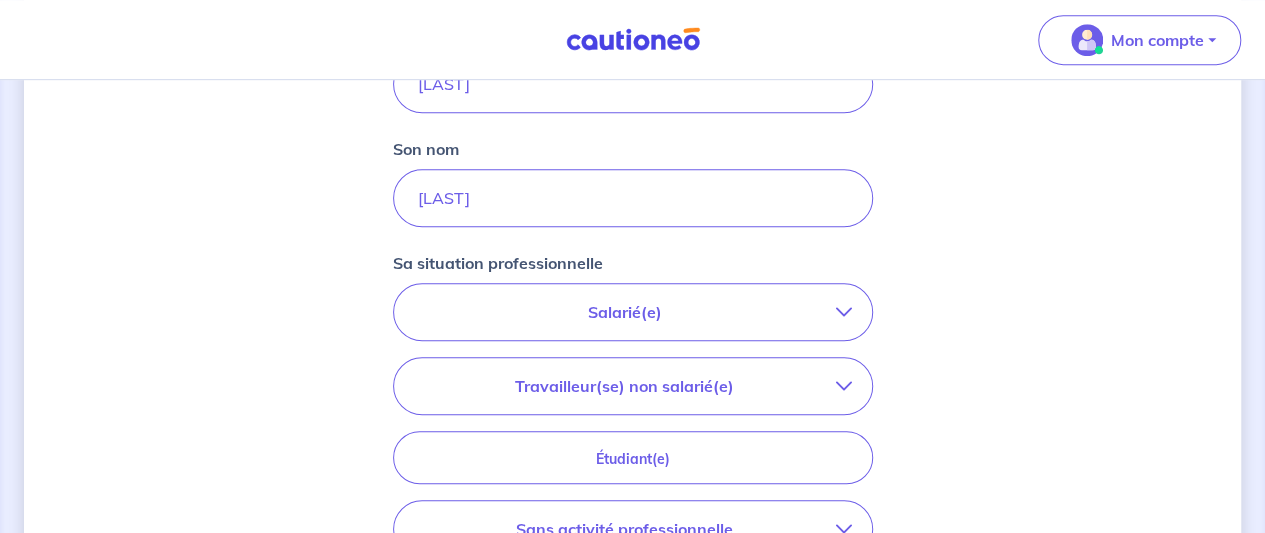 click at bounding box center [844, 312] 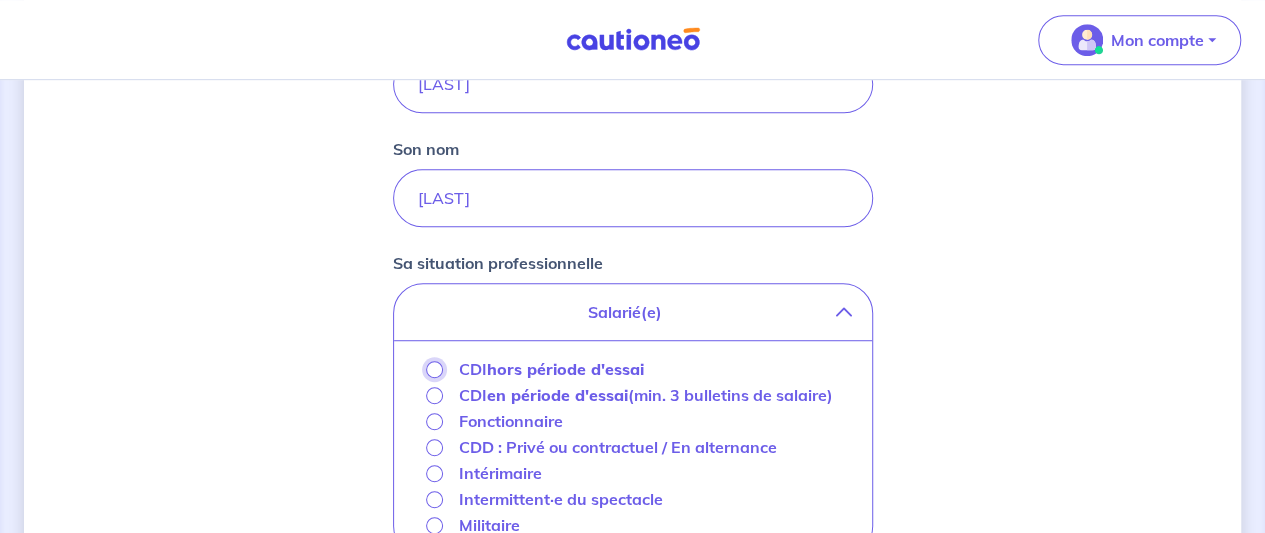 click on "CDI  hors période d'essai" at bounding box center [434, 369] 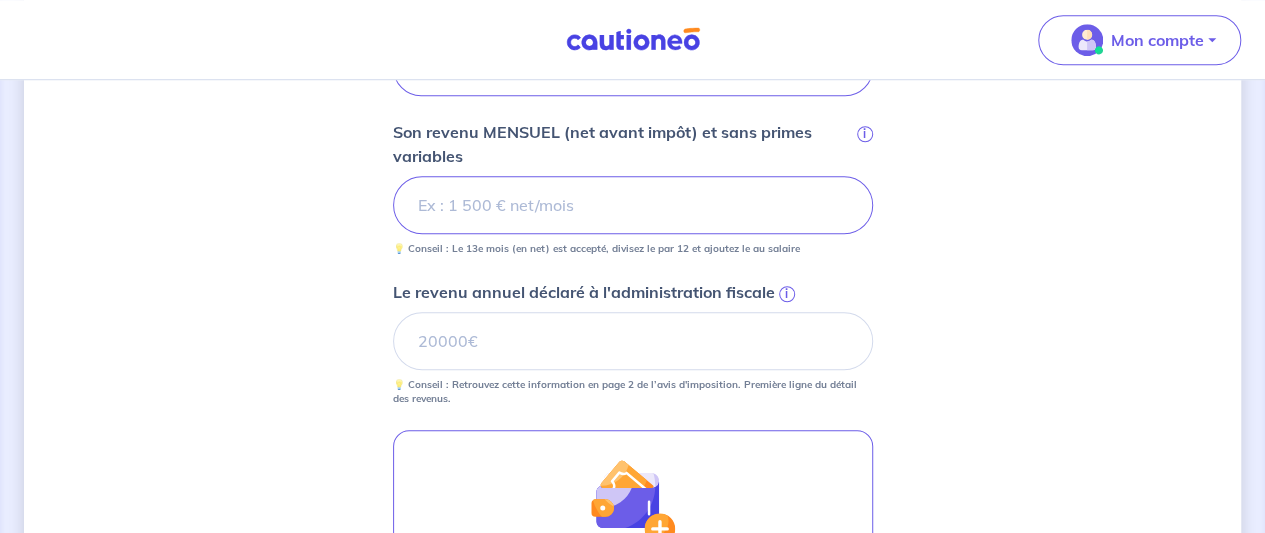 scroll, scrollTop: 766, scrollLeft: 0, axis: vertical 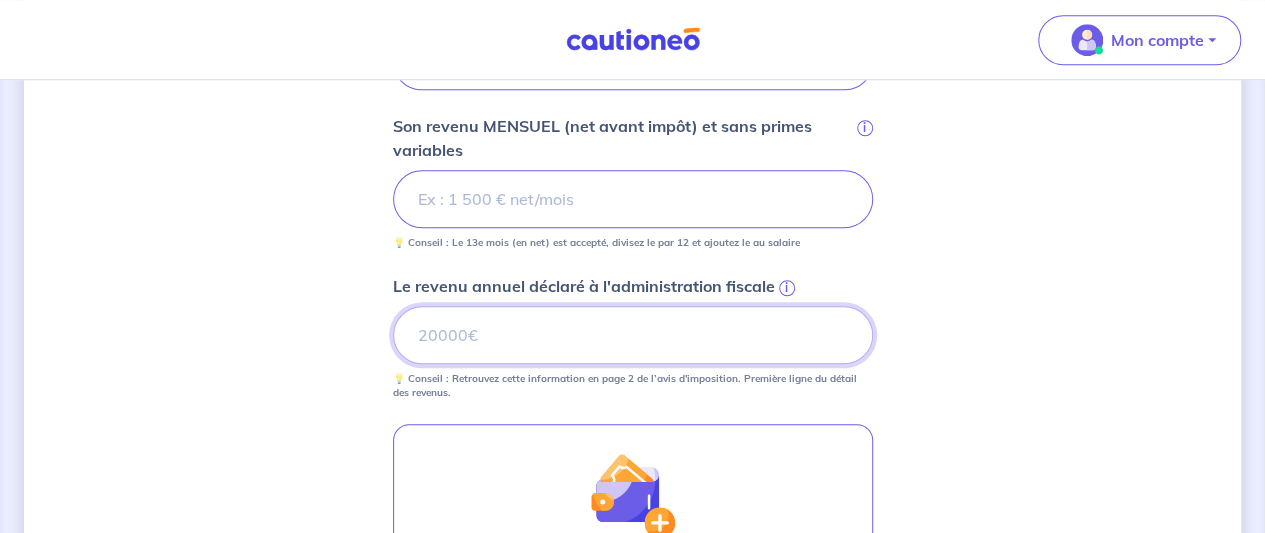 click on "Le revenu annuel déclaré à l'administration fiscale i" at bounding box center (633, 335) 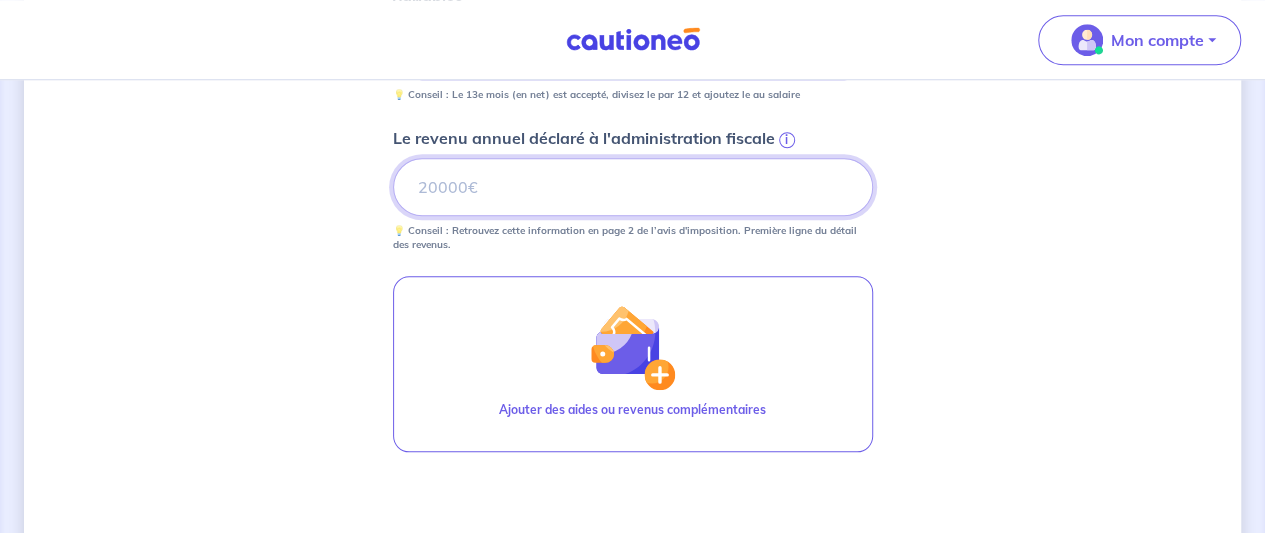 scroll, scrollTop: 921, scrollLeft: 0, axis: vertical 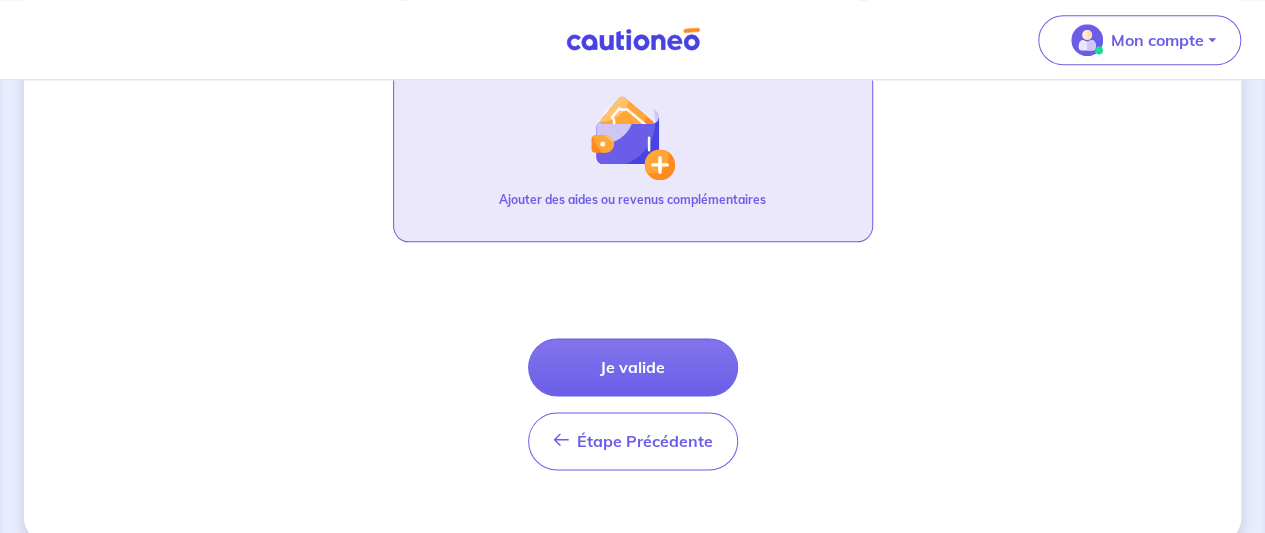type on "[NUMBER]" 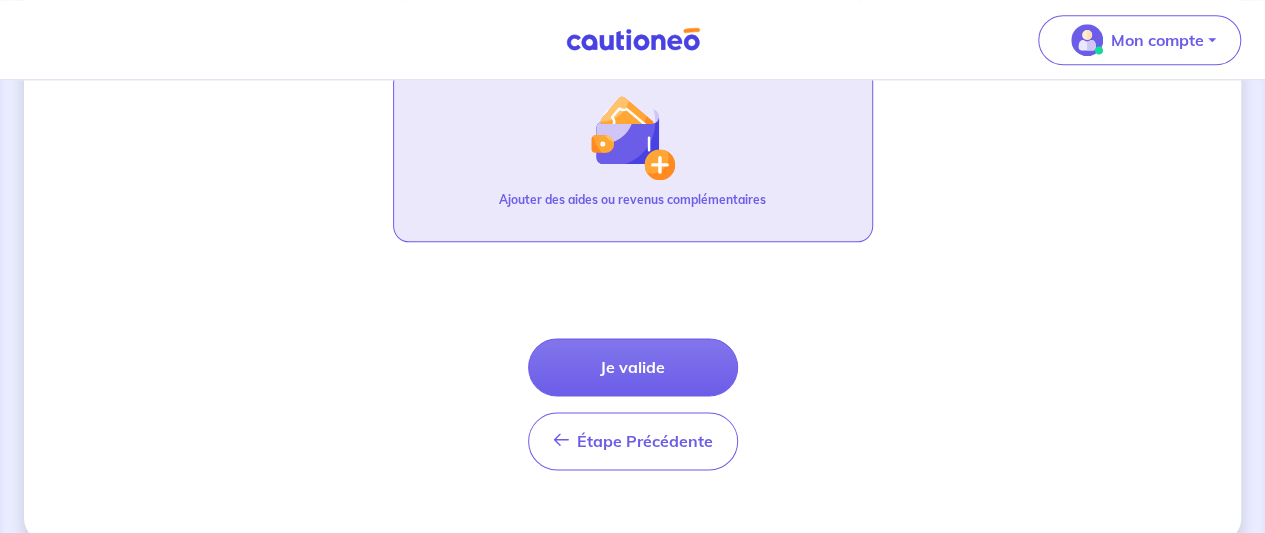 click at bounding box center [632, 137] 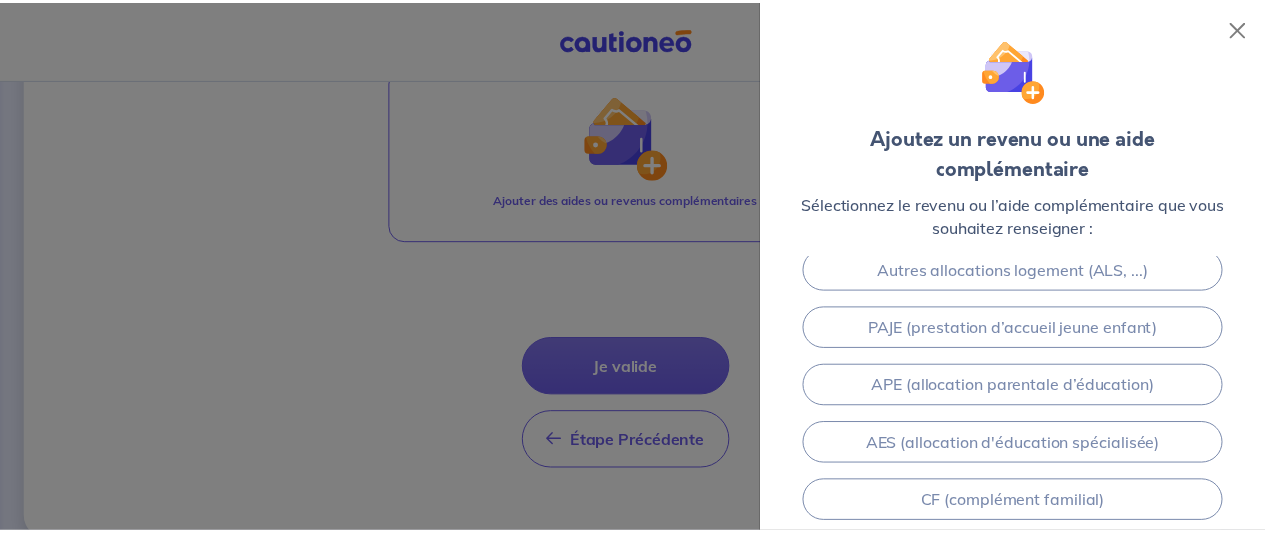 scroll, scrollTop: 619, scrollLeft: 0, axis: vertical 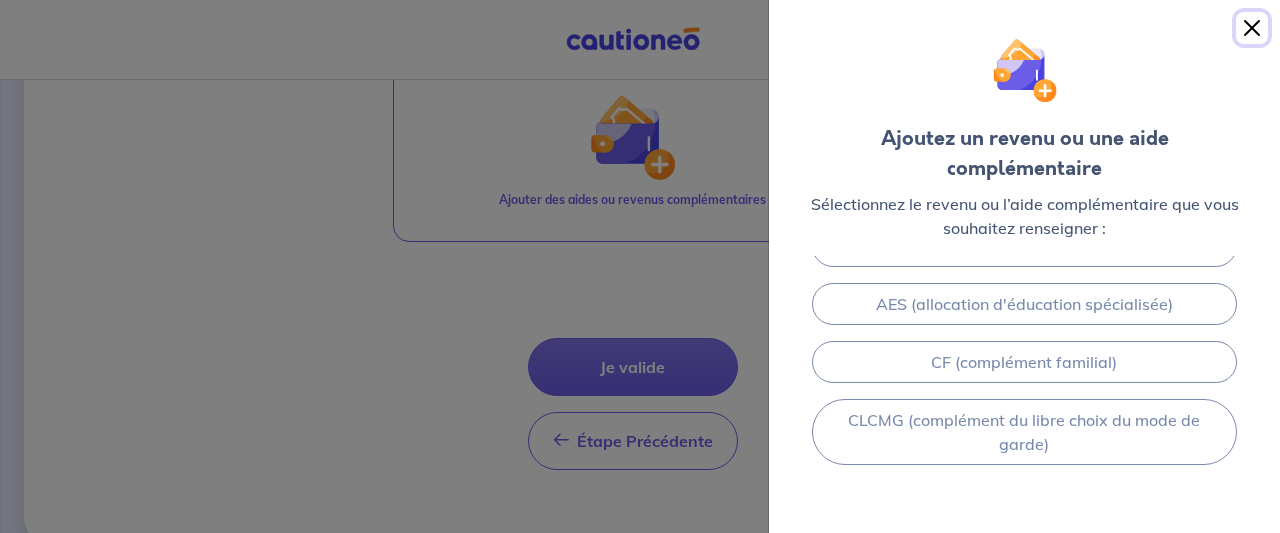 click at bounding box center (1252, 28) 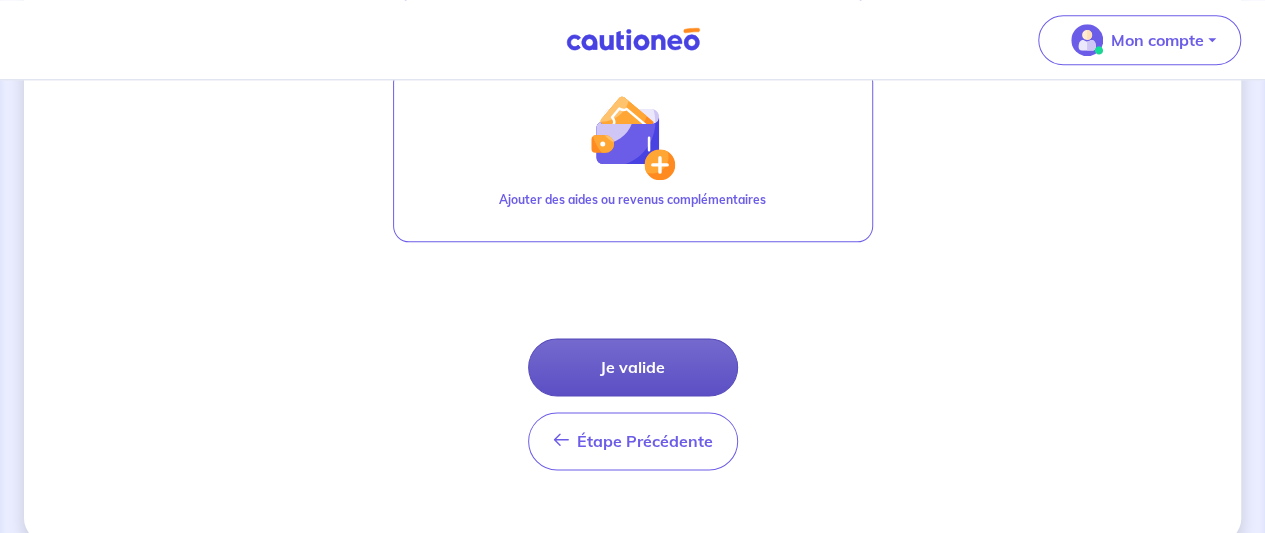 click on "Je valide" at bounding box center [633, 367] 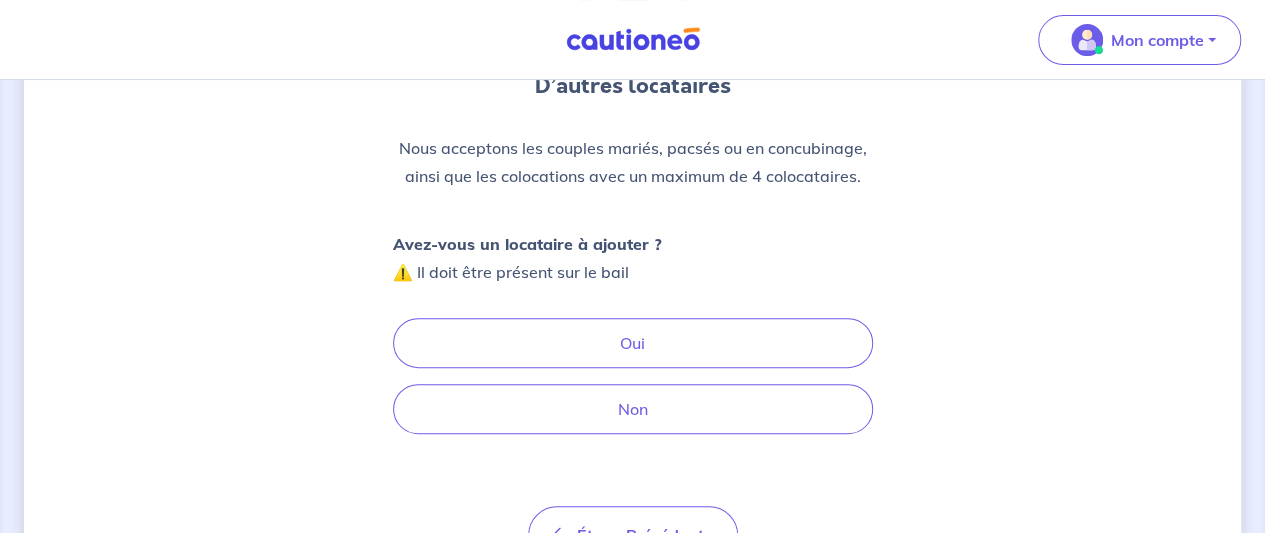 scroll, scrollTop: 0, scrollLeft: 0, axis: both 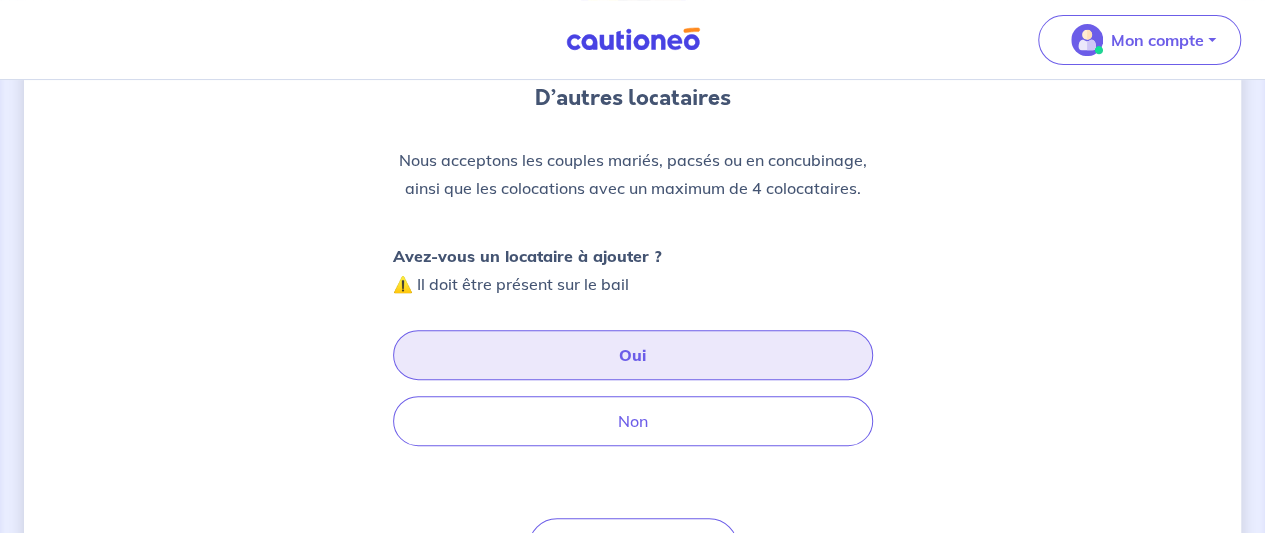 click on "Oui" at bounding box center (633, 355) 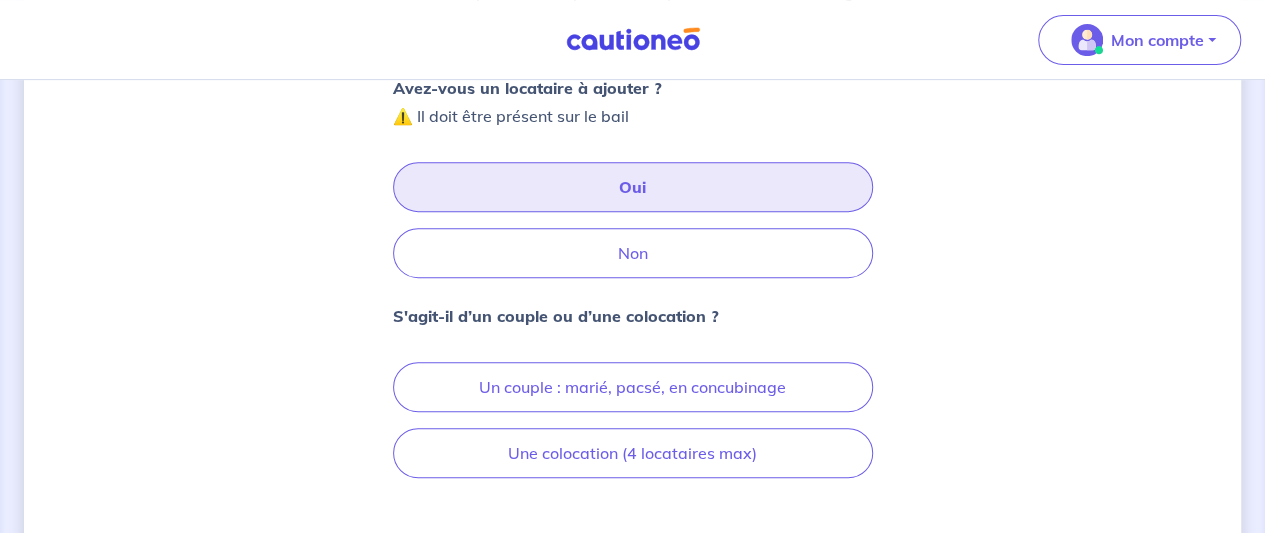 scroll, scrollTop: 371, scrollLeft: 0, axis: vertical 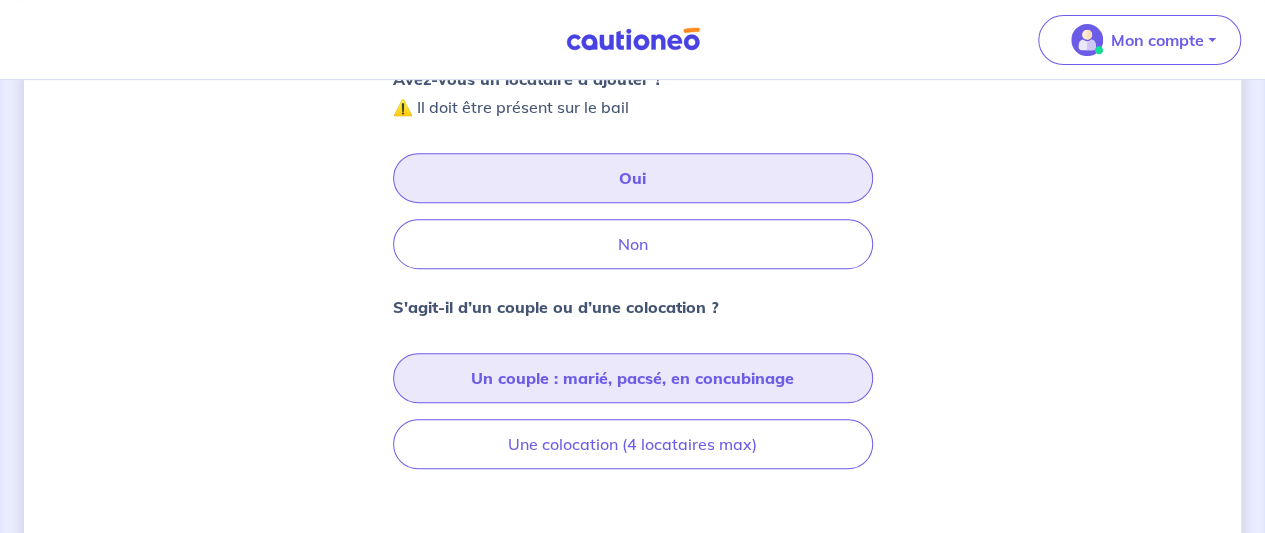 click on "Un couple : marié, pacsé, en concubinage" at bounding box center (633, 378) 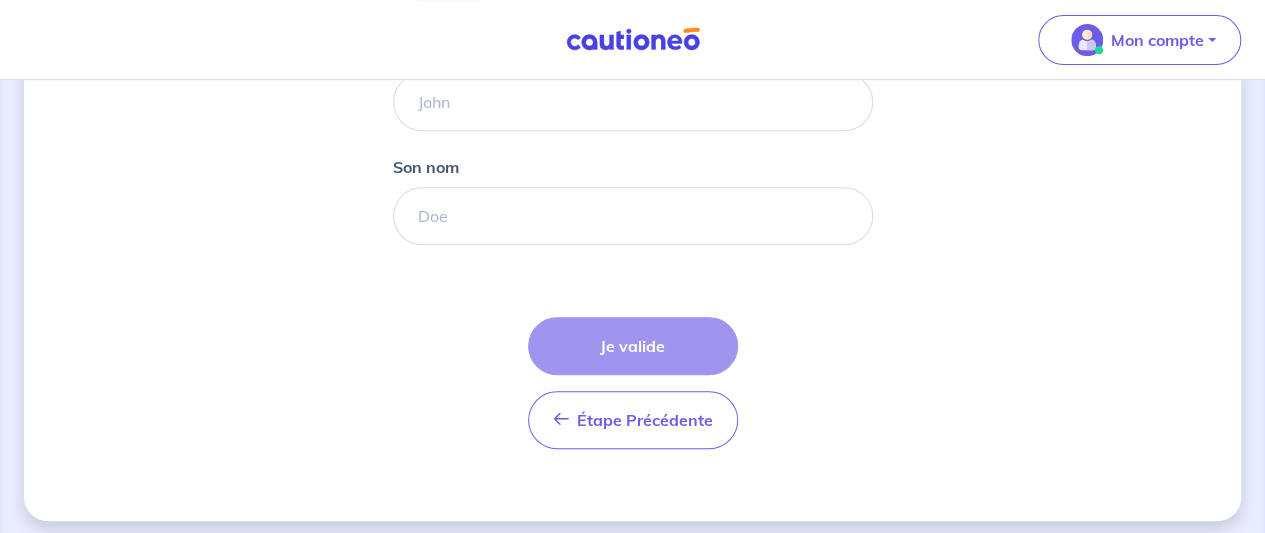 scroll, scrollTop: 0, scrollLeft: 0, axis: both 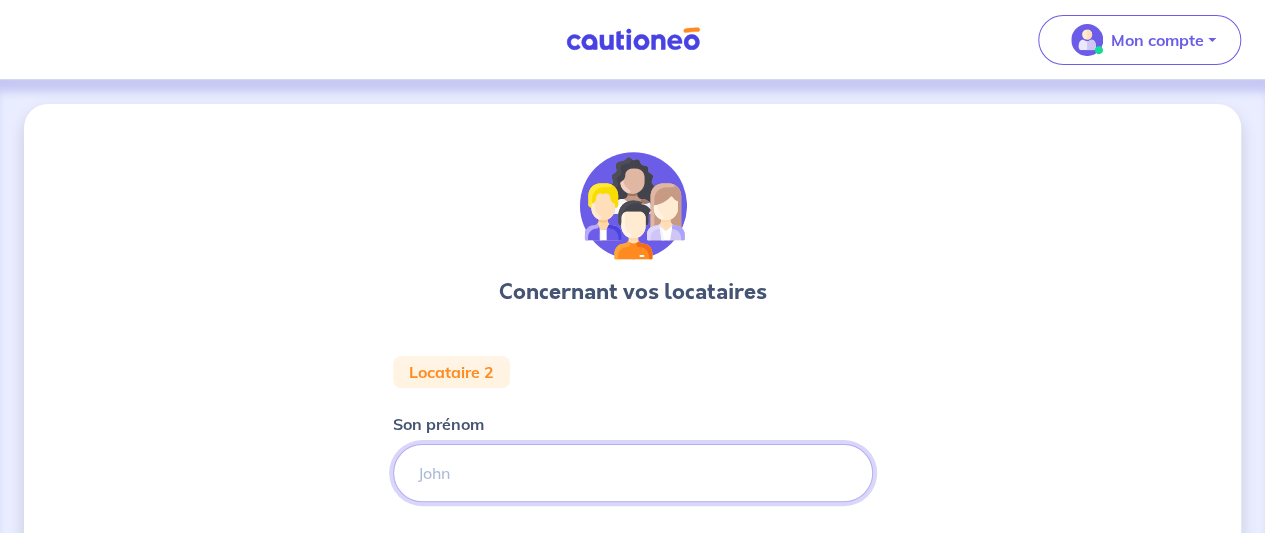 click on "Son prénom" at bounding box center (633, 473) 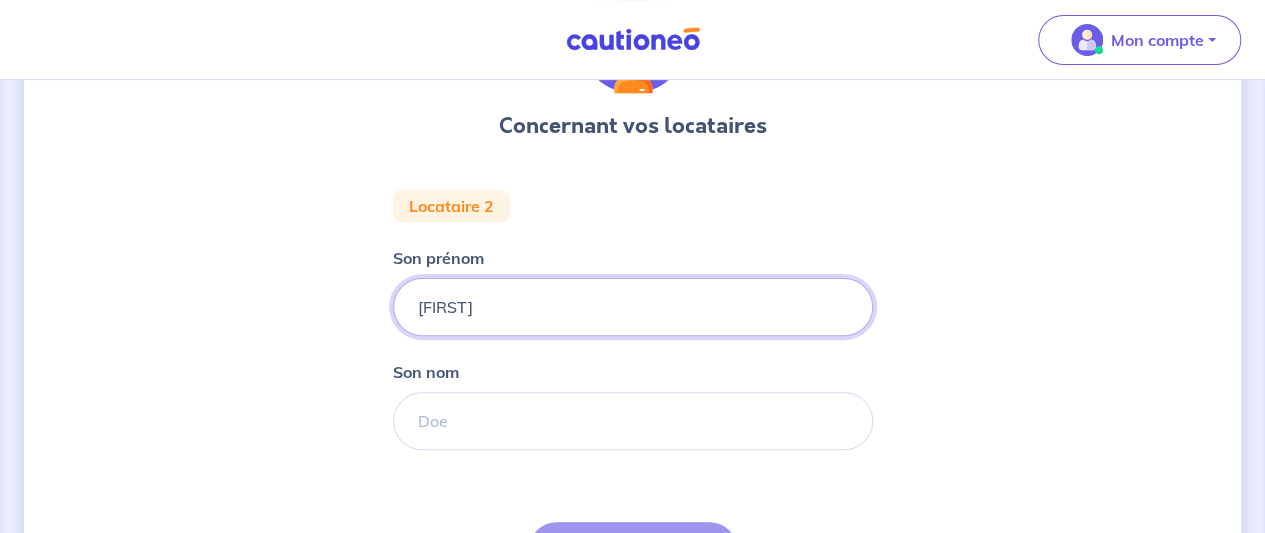 scroll, scrollTop: 188, scrollLeft: 0, axis: vertical 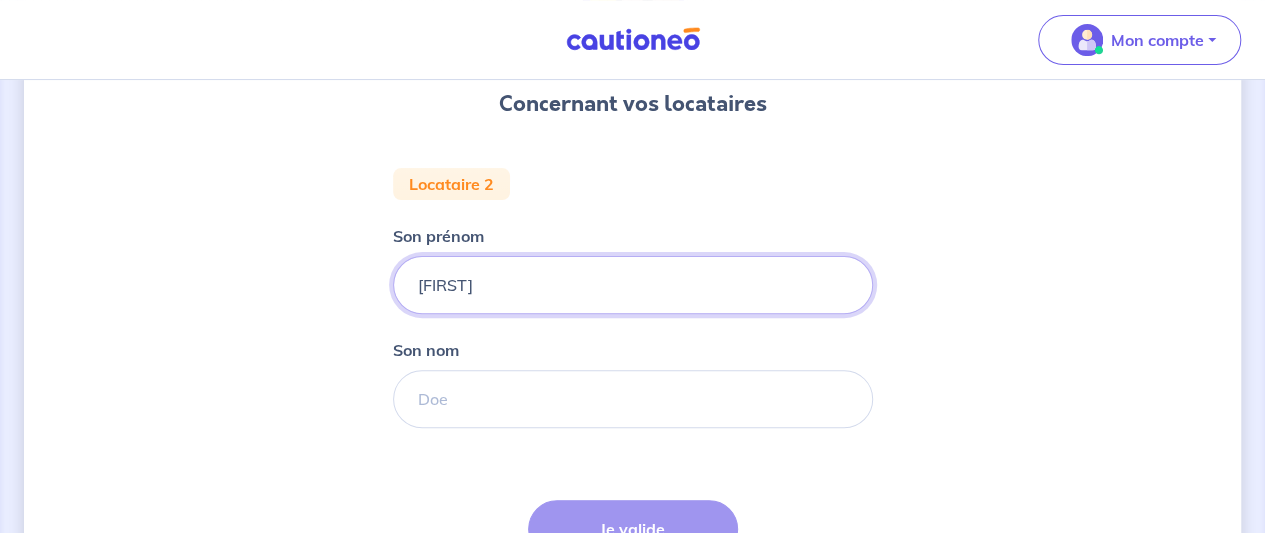 type on "[FIRST]" 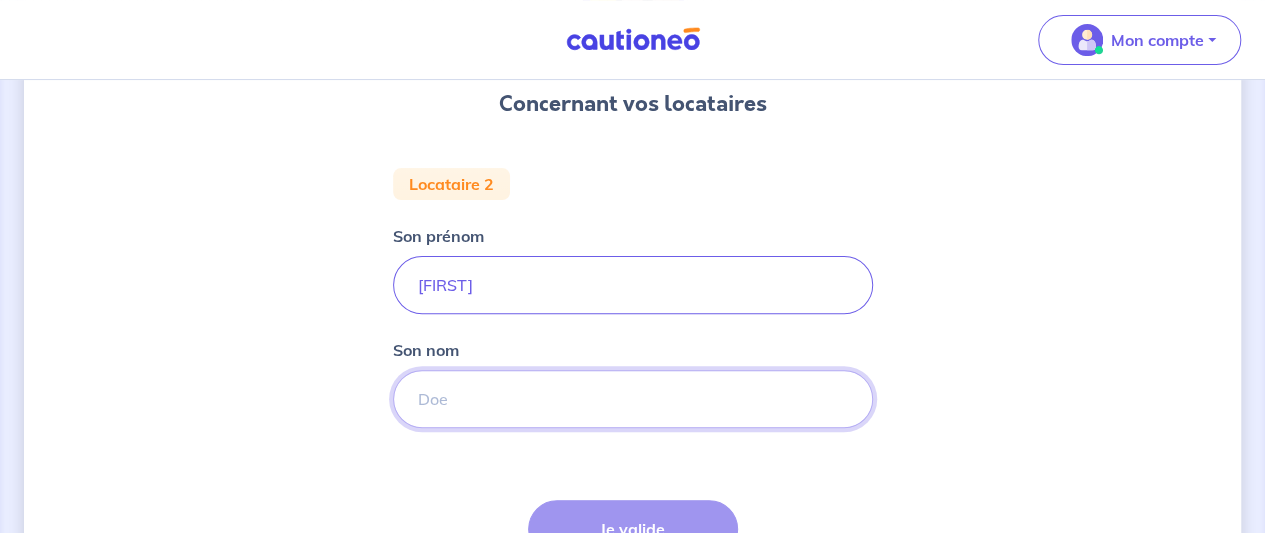 click on "Son nom" at bounding box center [633, 399] 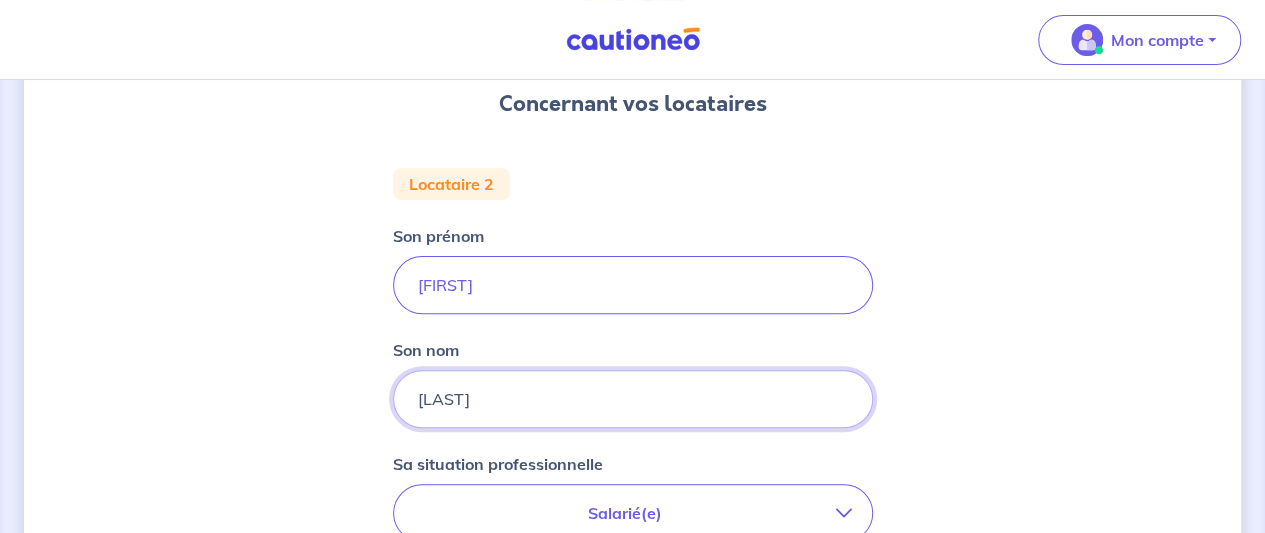 click on "[LAST]" at bounding box center (633, 399) 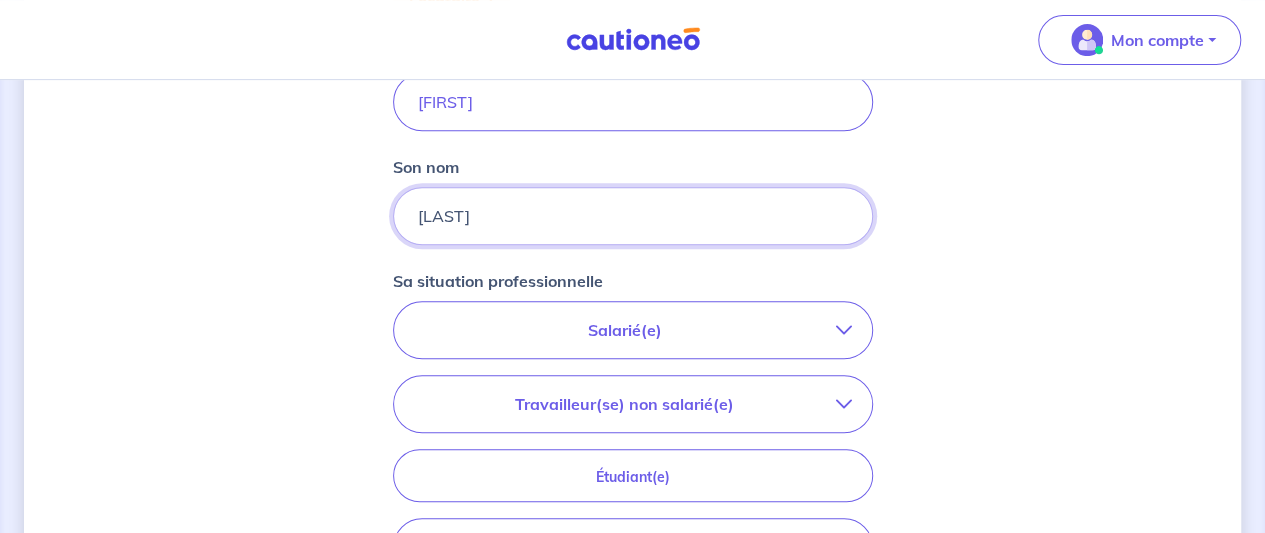 scroll, scrollTop: 372, scrollLeft: 0, axis: vertical 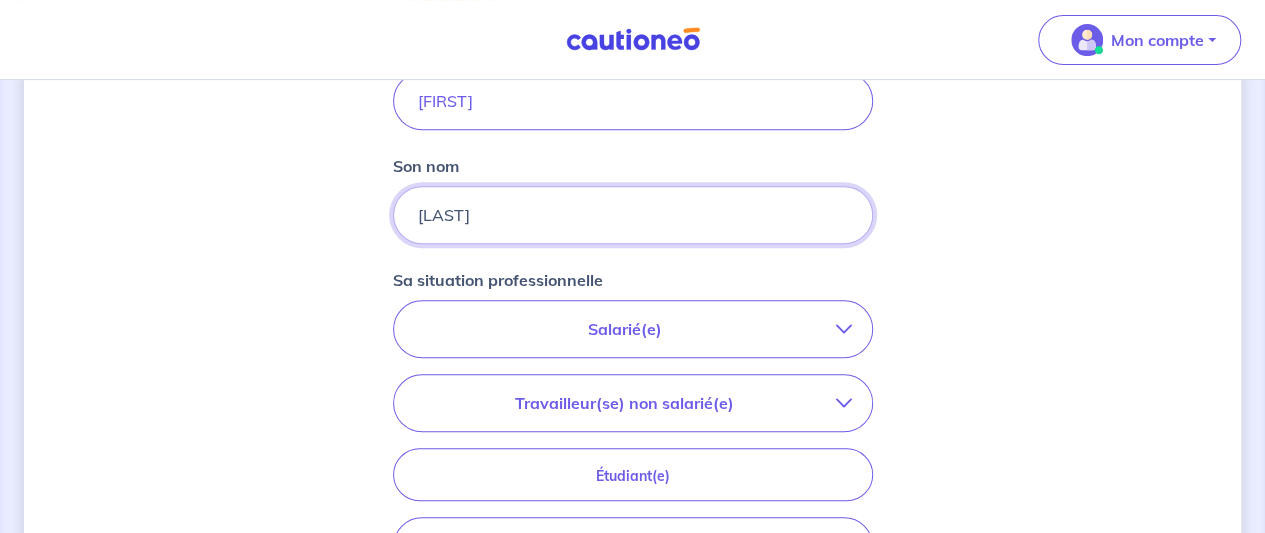 type on "[LAST]" 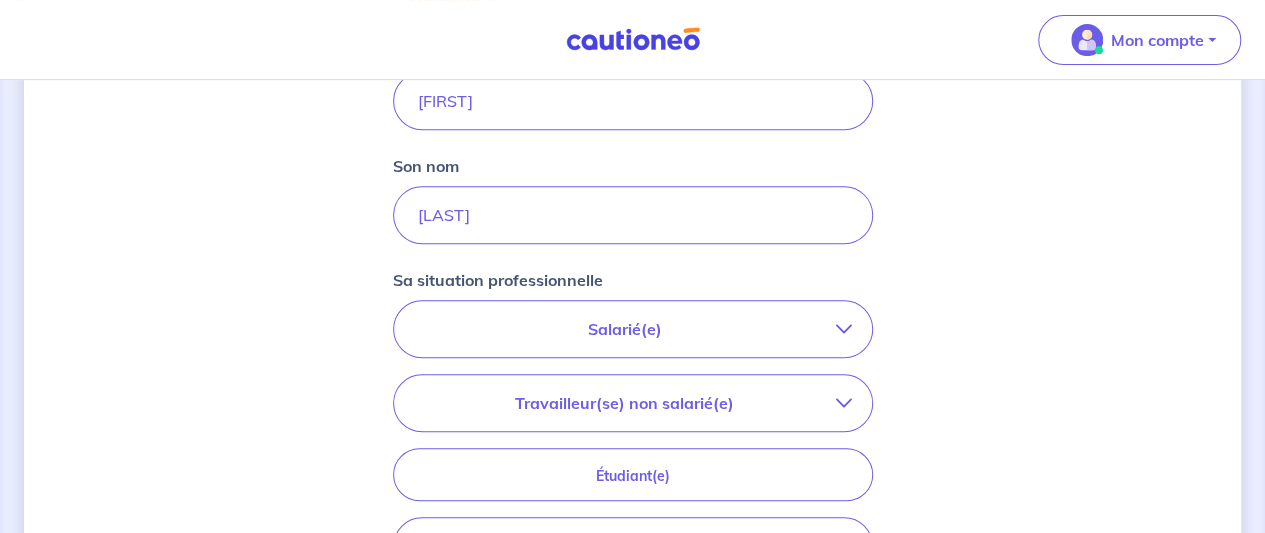 click at bounding box center (844, 329) 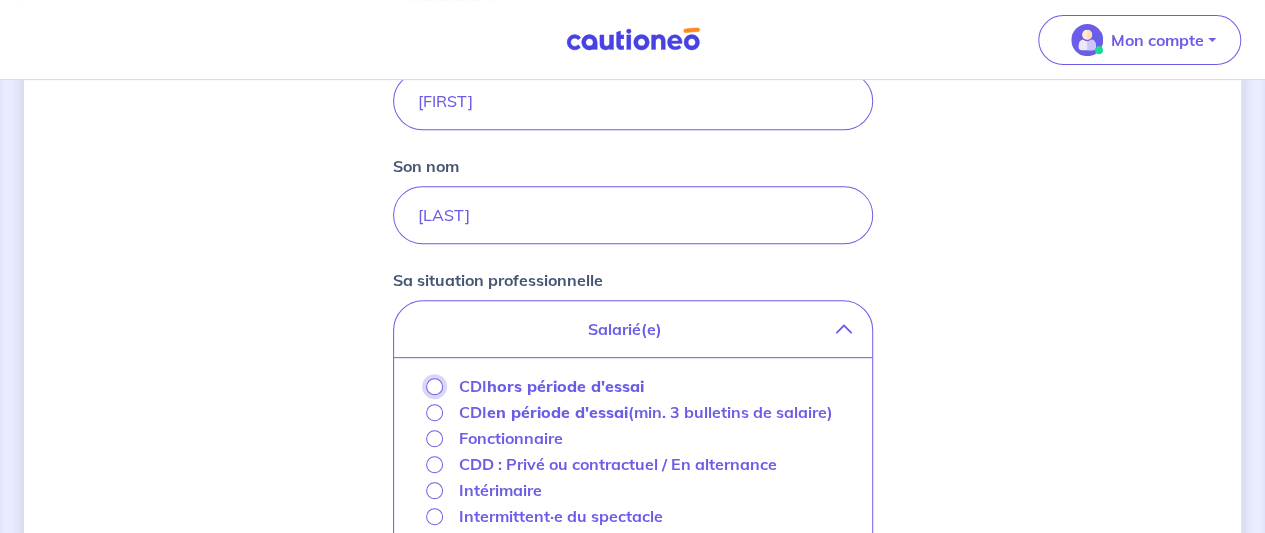 click on "CDI  hors période d'essai" at bounding box center [434, 386] 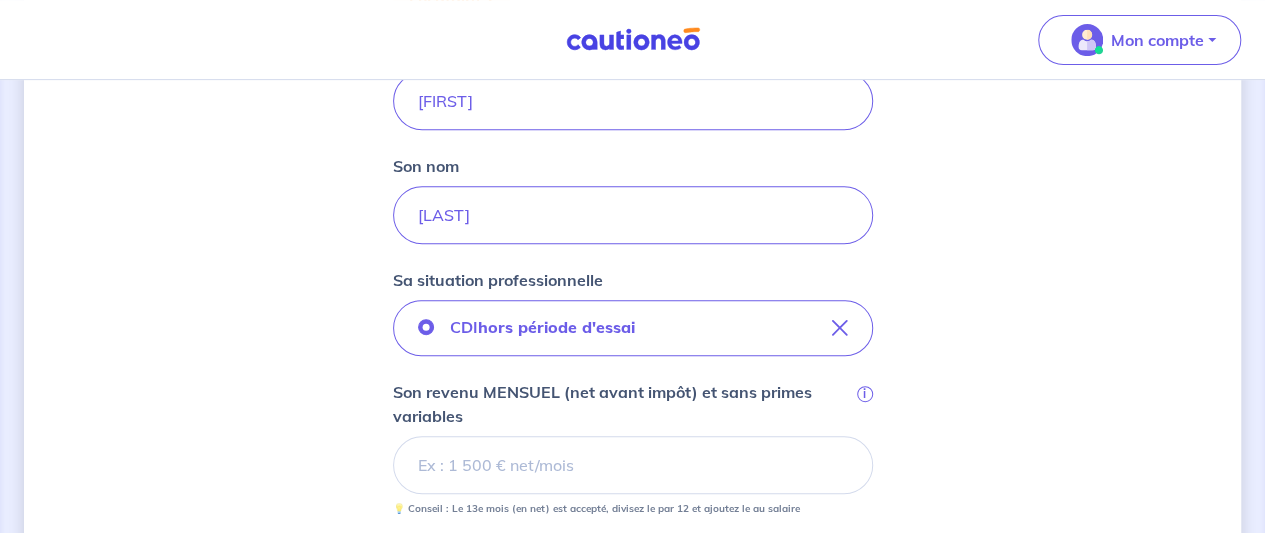 click on "Son revenu MENSUEL (net avant impôt) et sans primes variables i" at bounding box center (633, 465) 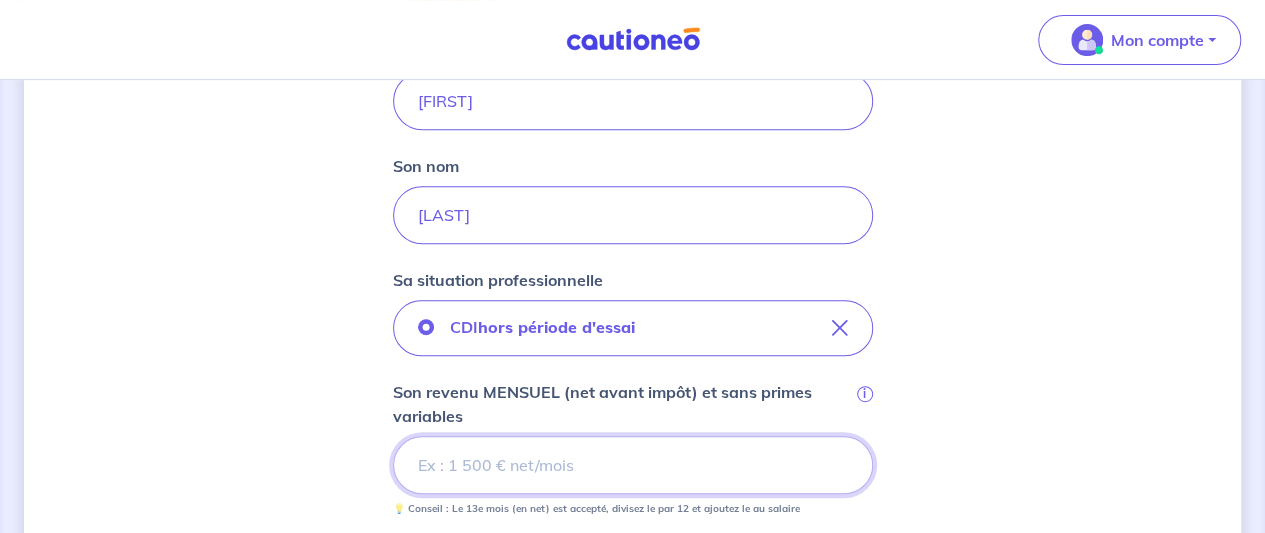 click on "Son revenu MENSUEL (net avant impôt) et sans primes variables i" at bounding box center (633, 465) 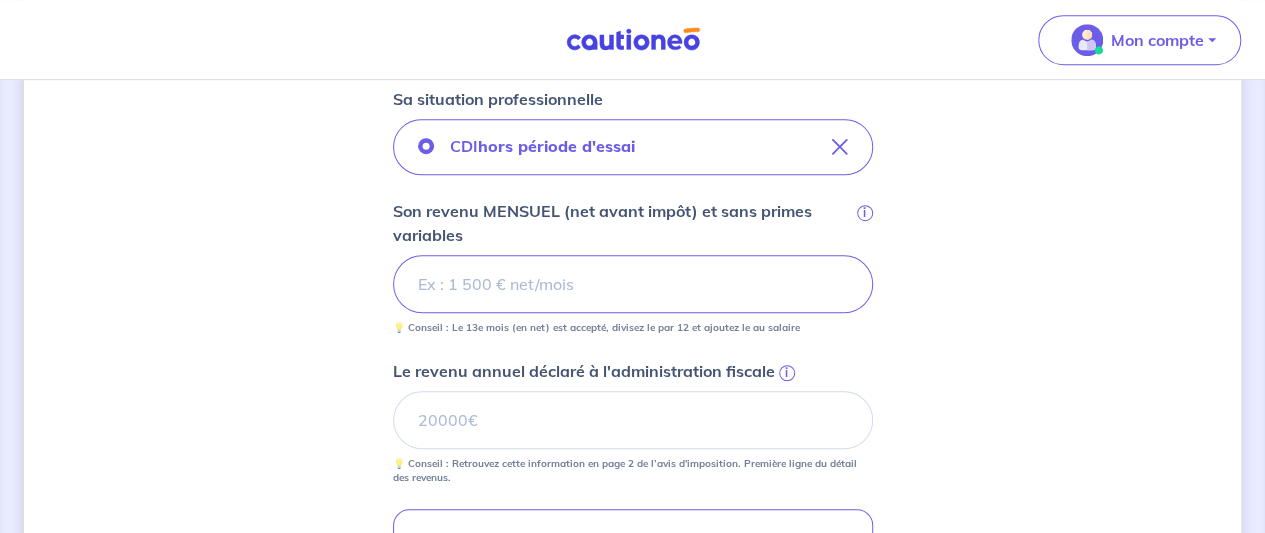 scroll, scrollTop: 557, scrollLeft: 0, axis: vertical 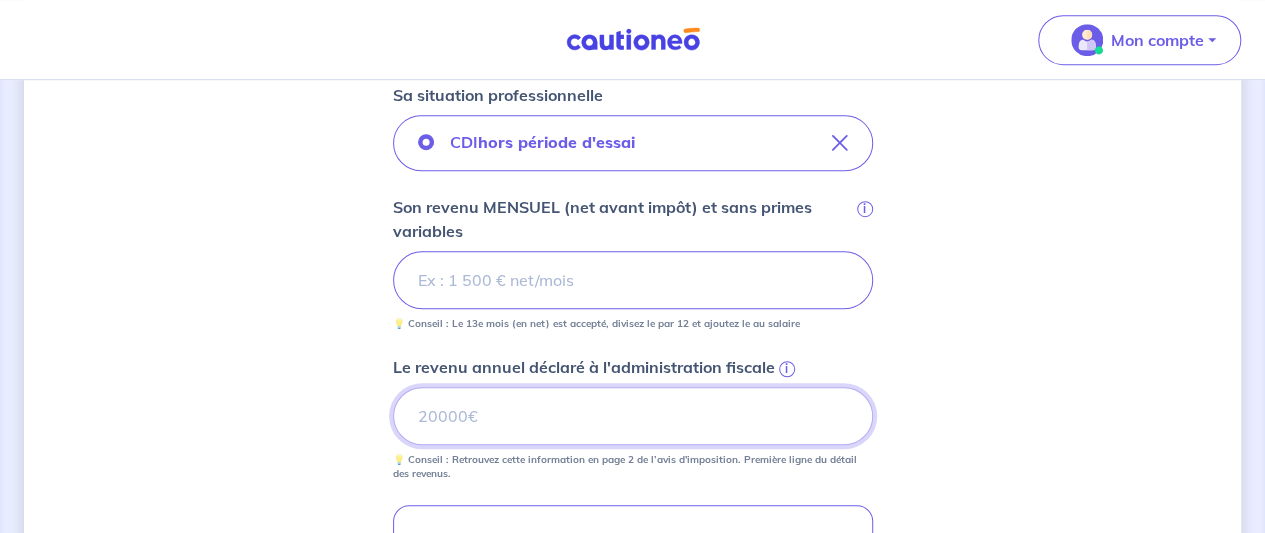 click on "Le revenu annuel déclaré à l'administration fiscale i" at bounding box center (633, 416) 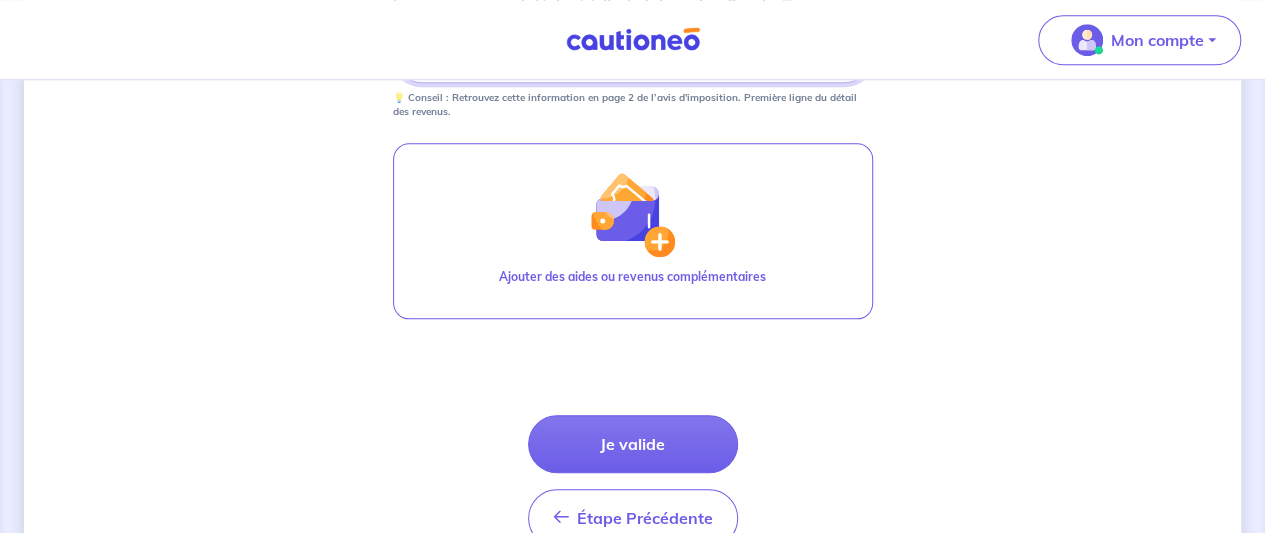 scroll, scrollTop: 929, scrollLeft: 0, axis: vertical 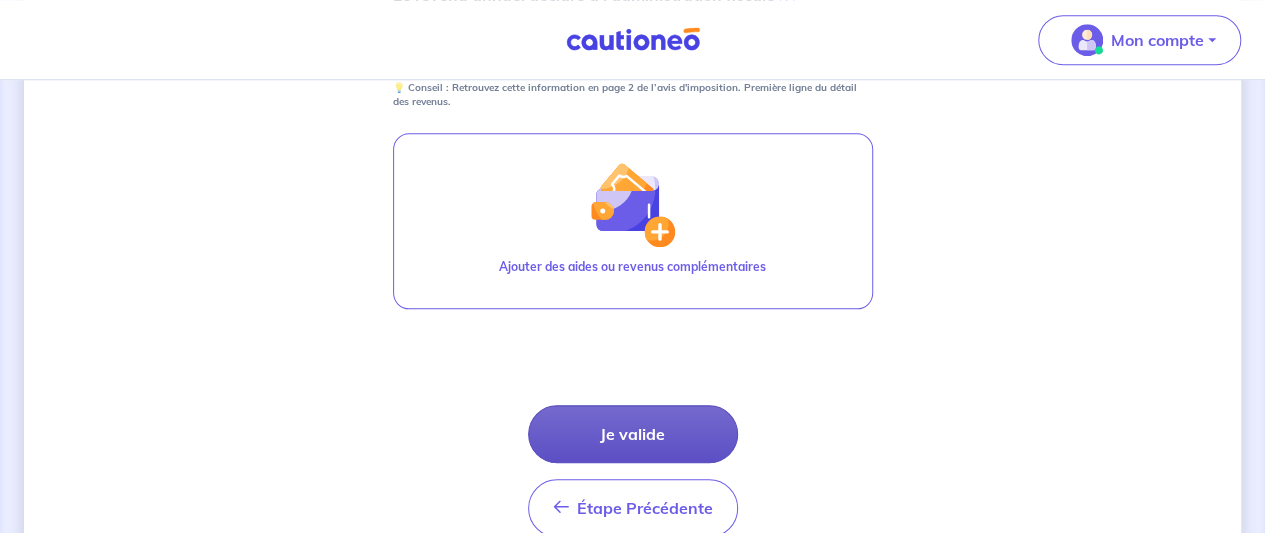 type on "[POSTAL_CODE]" 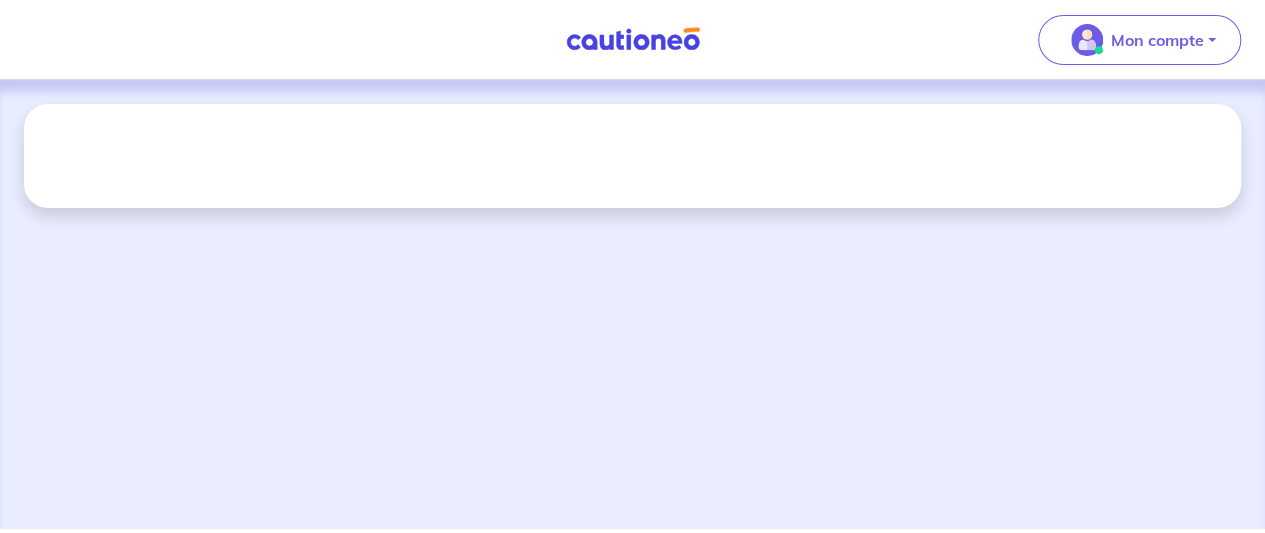 scroll, scrollTop: 0, scrollLeft: 0, axis: both 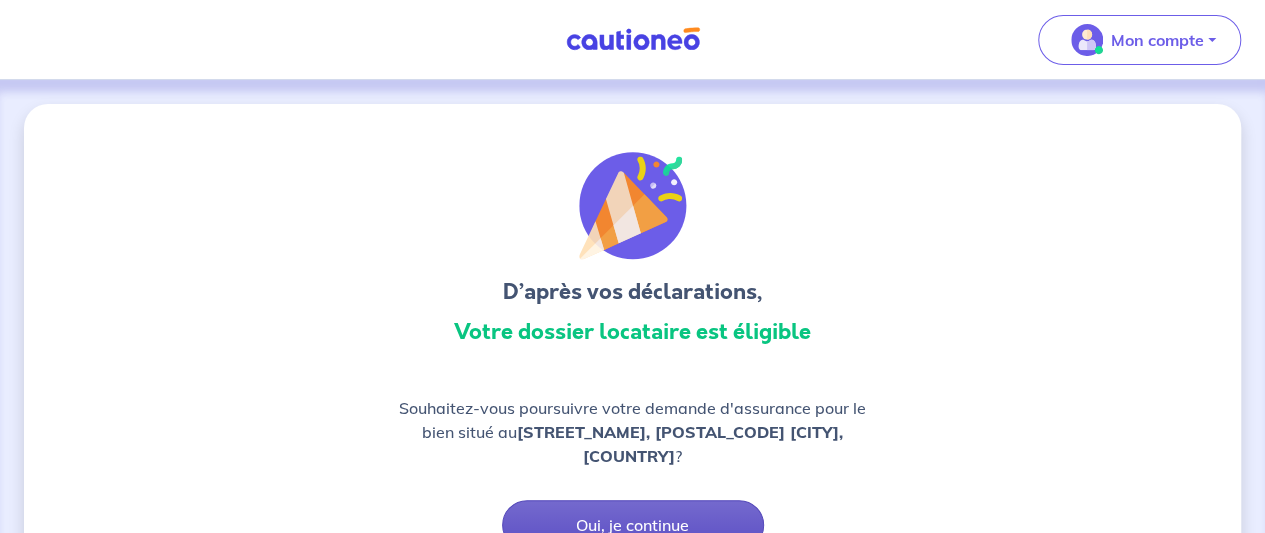 click on "Oui, je continue" at bounding box center (633, 525) 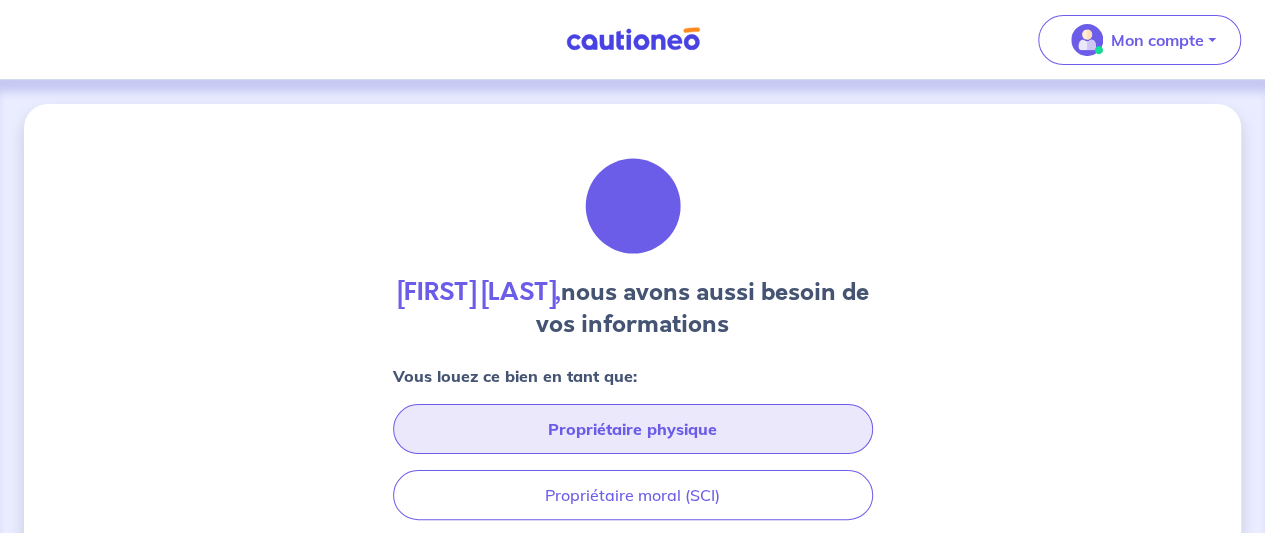 click on "Propriétaire physique" at bounding box center [633, 429] 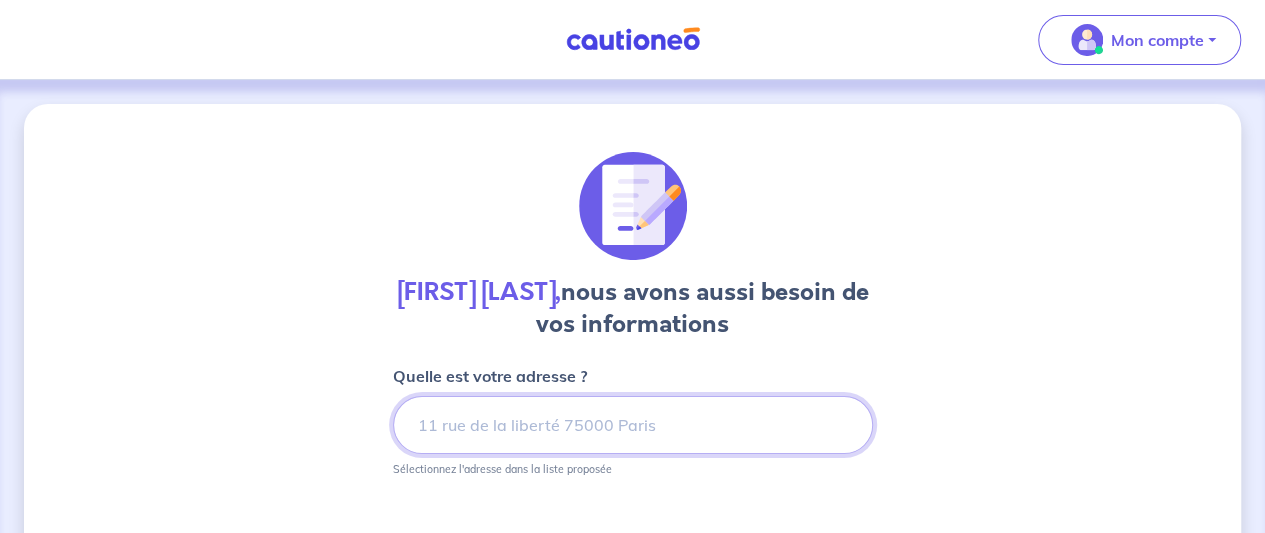 click at bounding box center [633, 425] 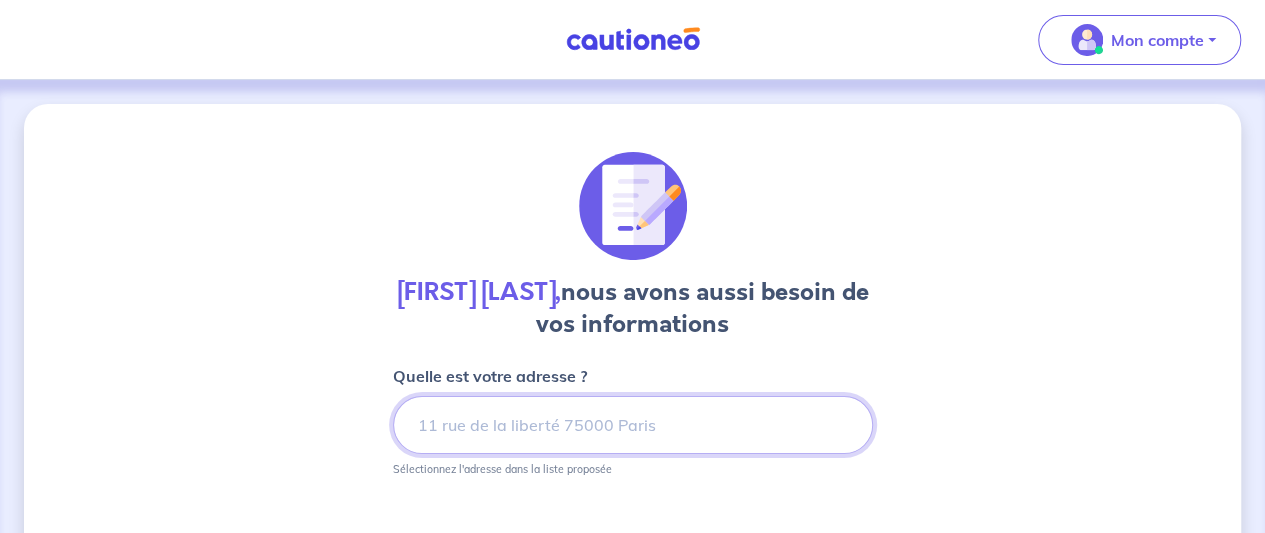 type on "(" 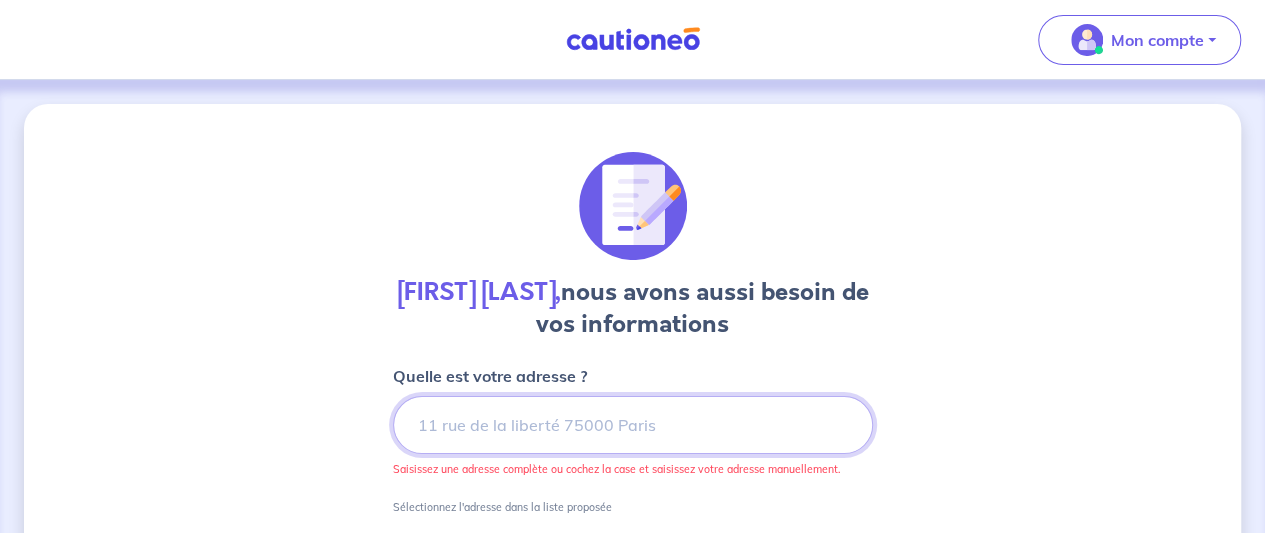 type on "é" 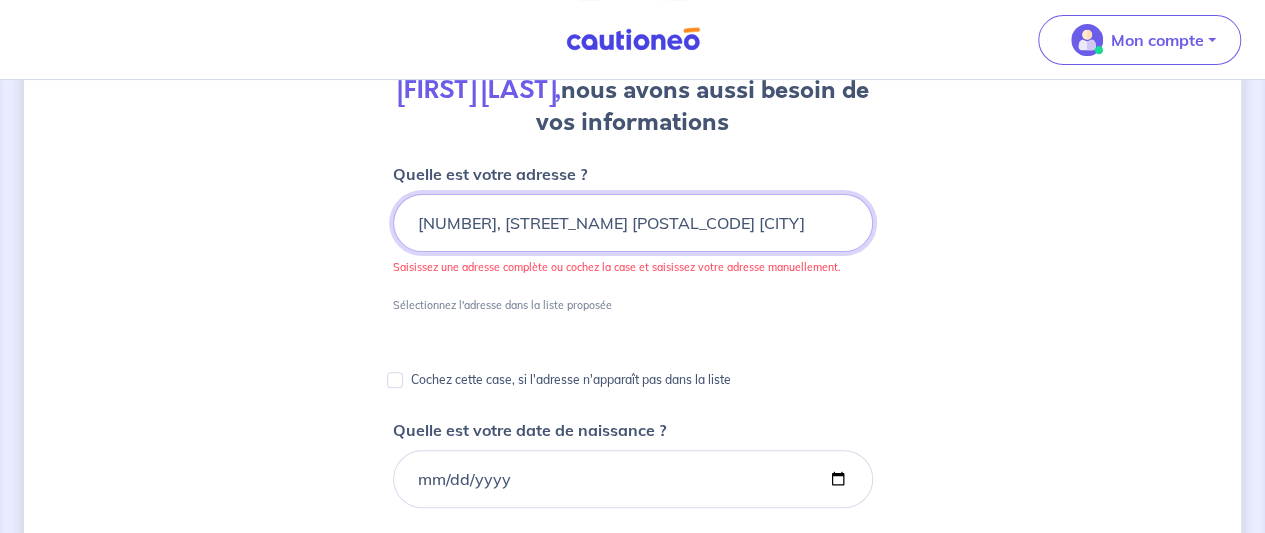 scroll, scrollTop: 204, scrollLeft: 0, axis: vertical 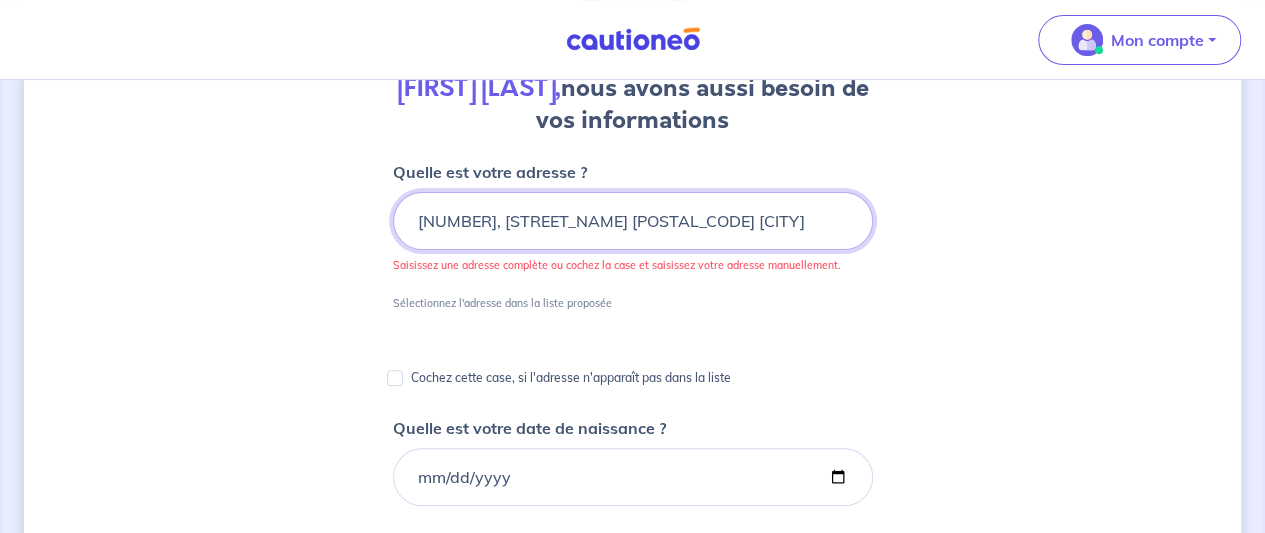 click on "[NUMBER], [STREET_NAME] [POSTAL_CODE] [CITY]" at bounding box center [633, 221] 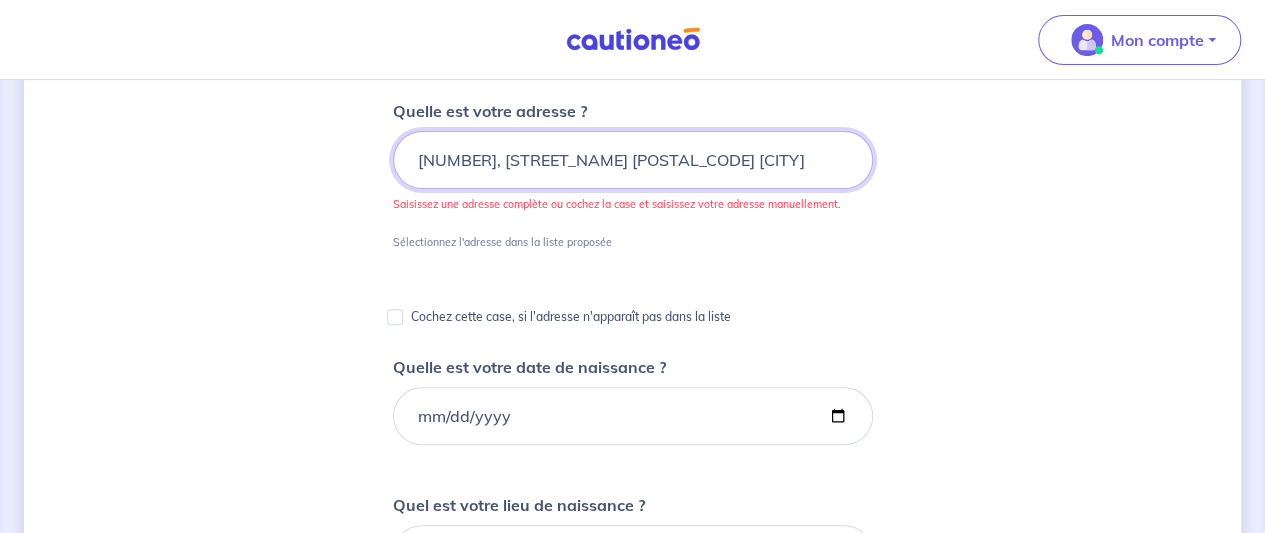 scroll, scrollTop: 277, scrollLeft: 0, axis: vertical 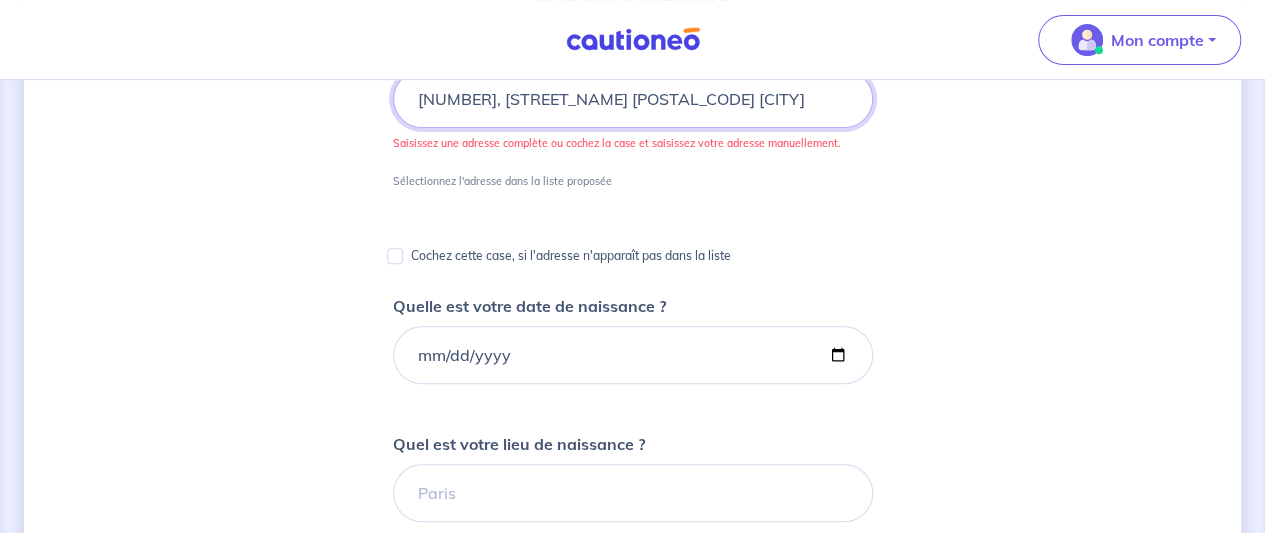 click on "[NUMBER], [STREET_NAME] [POSTAL_CODE] [CITY]" at bounding box center (633, 99) 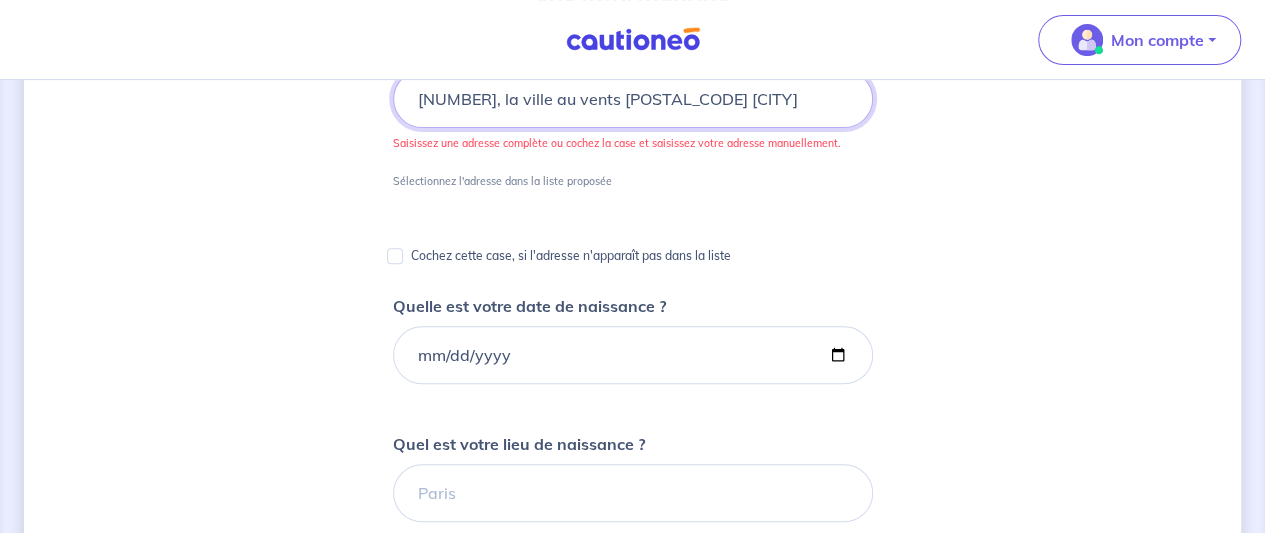 type on "[NUMBER], la ville au vents [POSTAL_CODE] [CITY]" 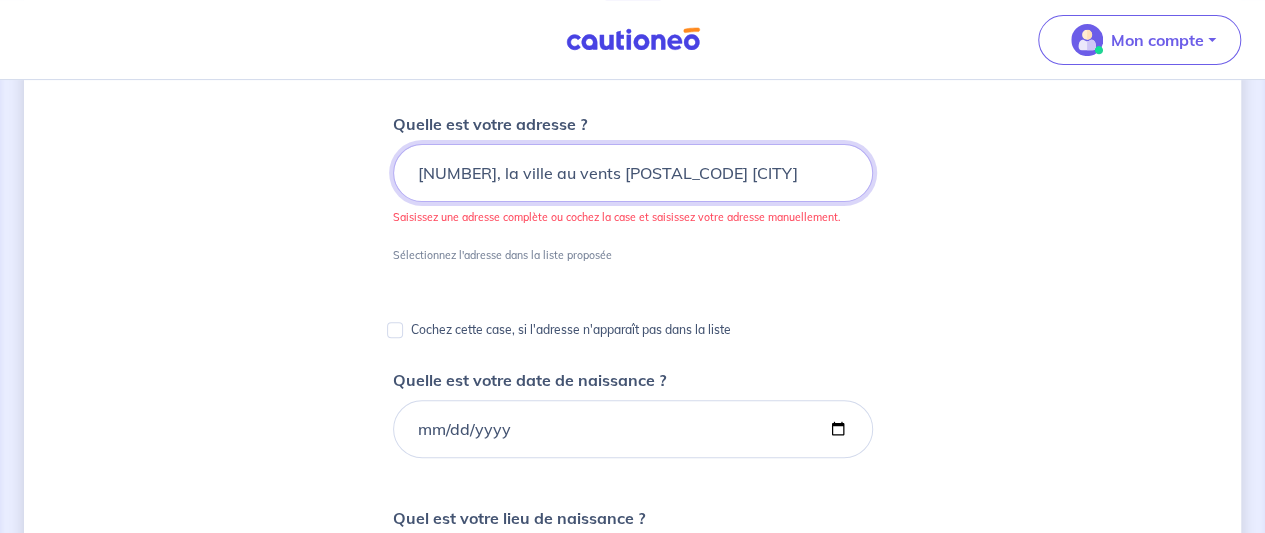 scroll, scrollTop: 246, scrollLeft: 0, axis: vertical 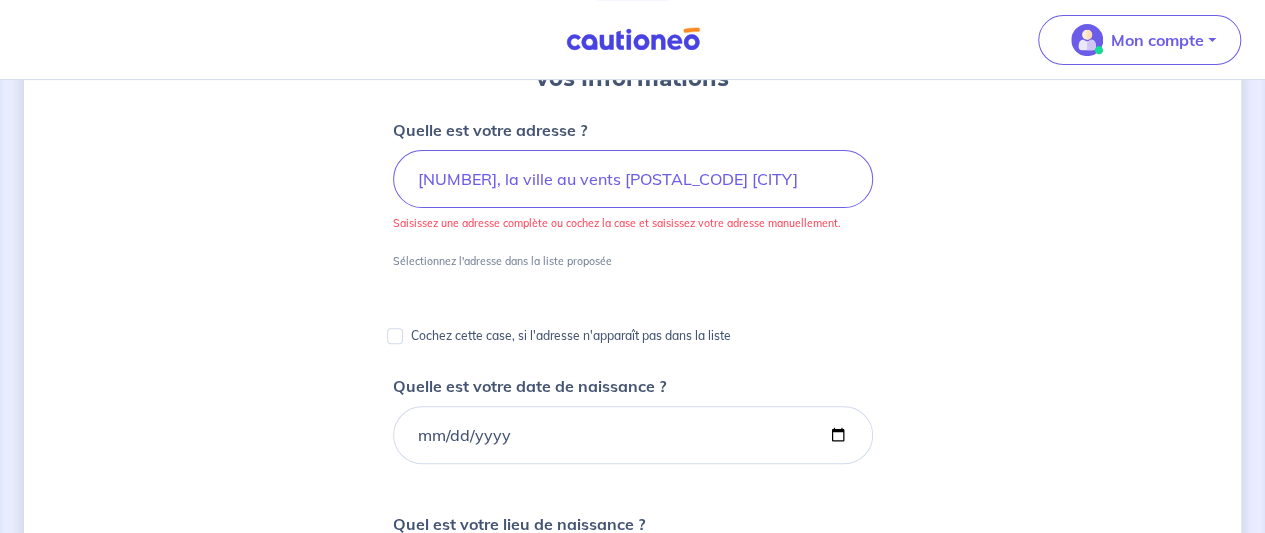 click on "Cochez cette case, si l'adresse n'apparaît pas dans la liste" at bounding box center [633, 336] 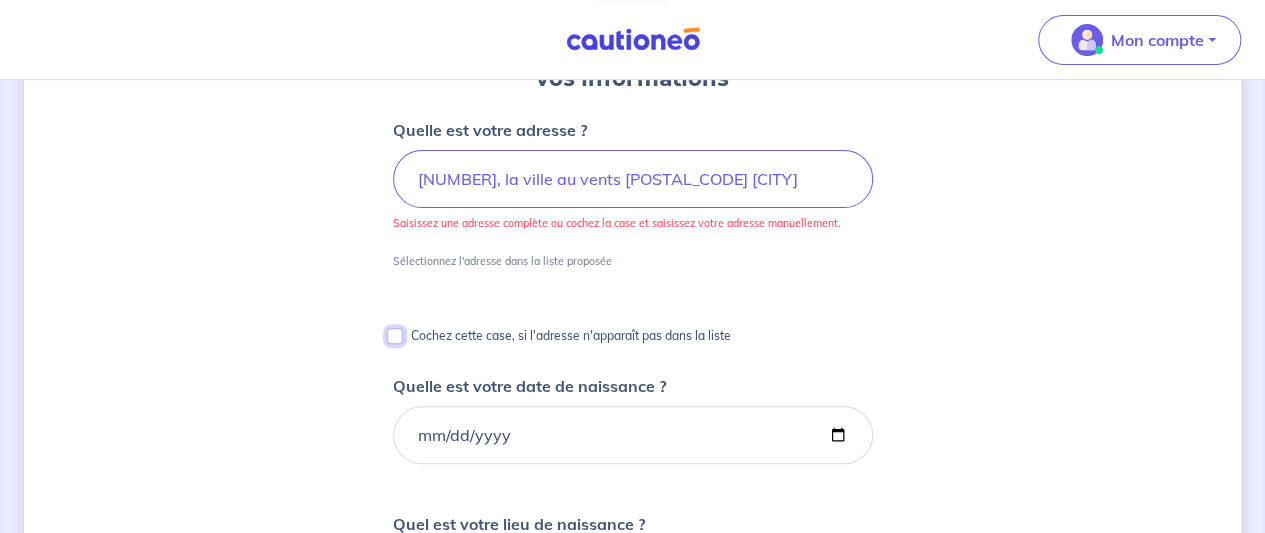 click on "Cochez cette case, si l'adresse n'apparaît pas dans la liste" at bounding box center (395, 336) 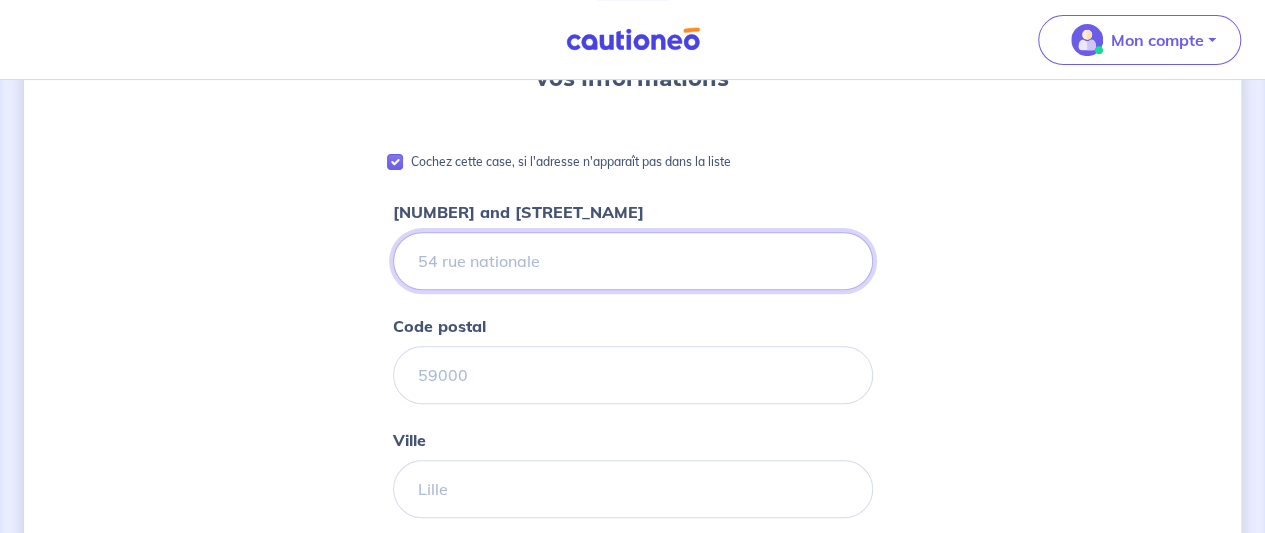 click on "[NUMBER] and [STREET_NAME]" at bounding box center [633, 261] 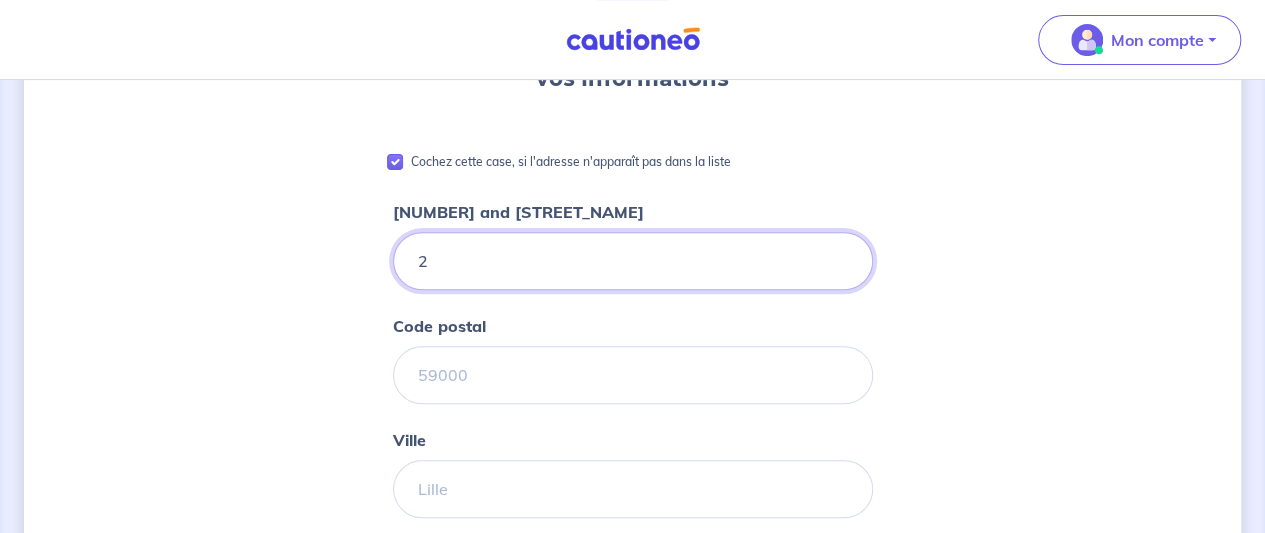 type on "2" 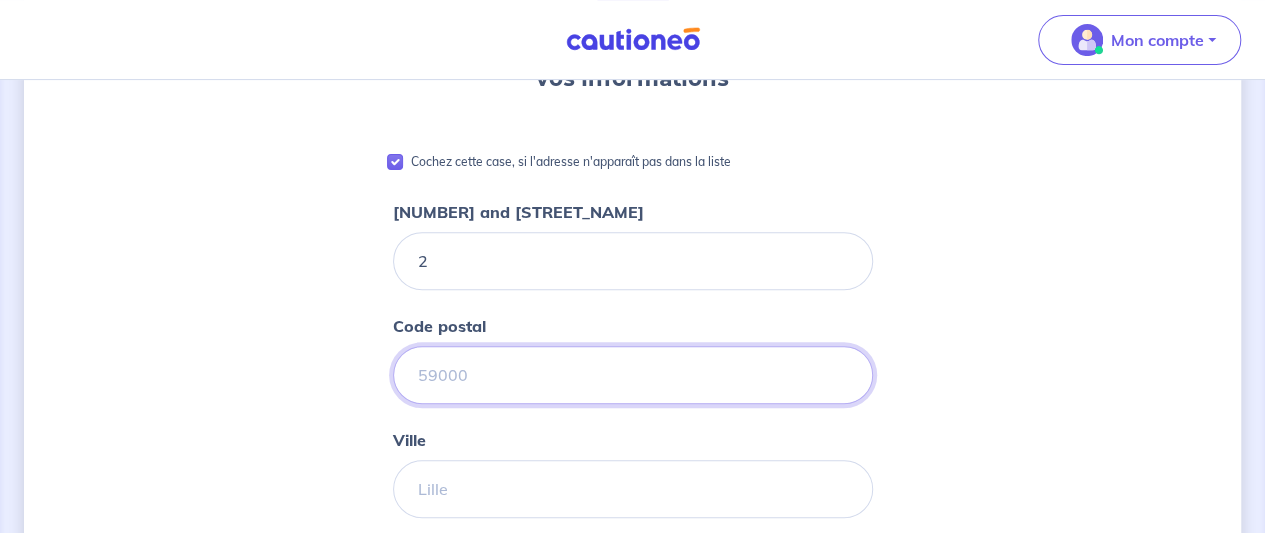 click on "Code postal" at bounding box center [633, 375] 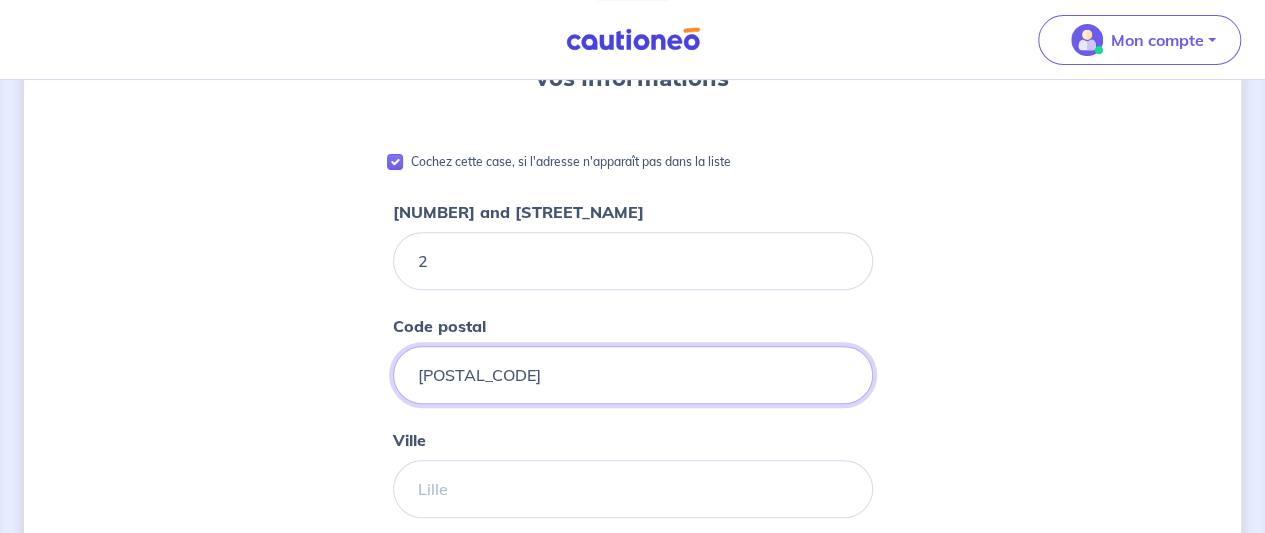 type on "[POSTAL_CODE]" 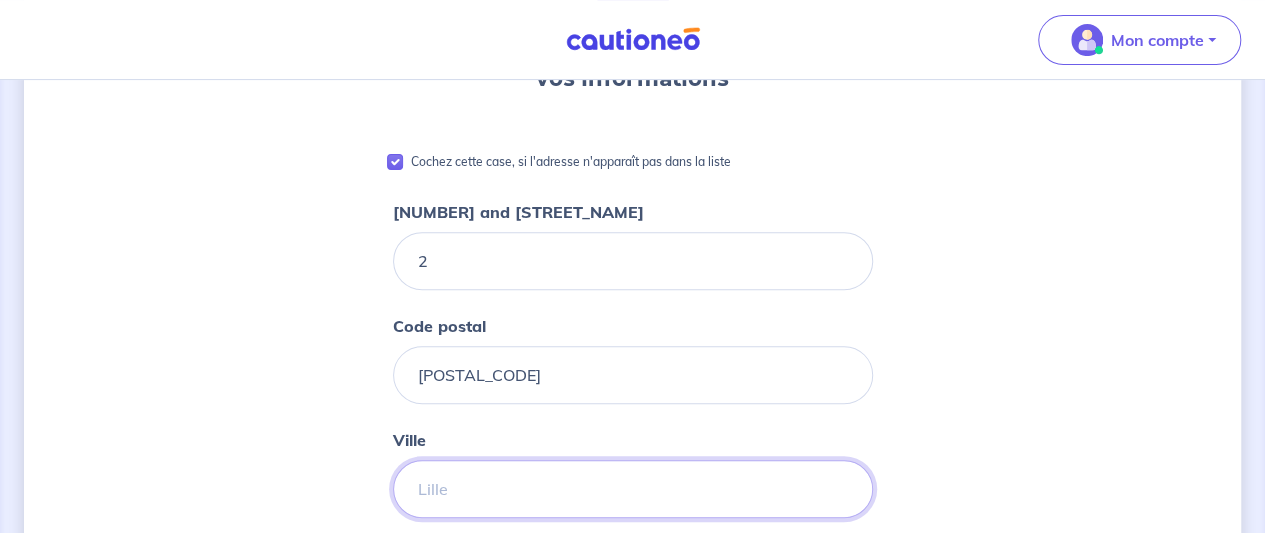 click on "Ville" at bounding box center [633, 489] 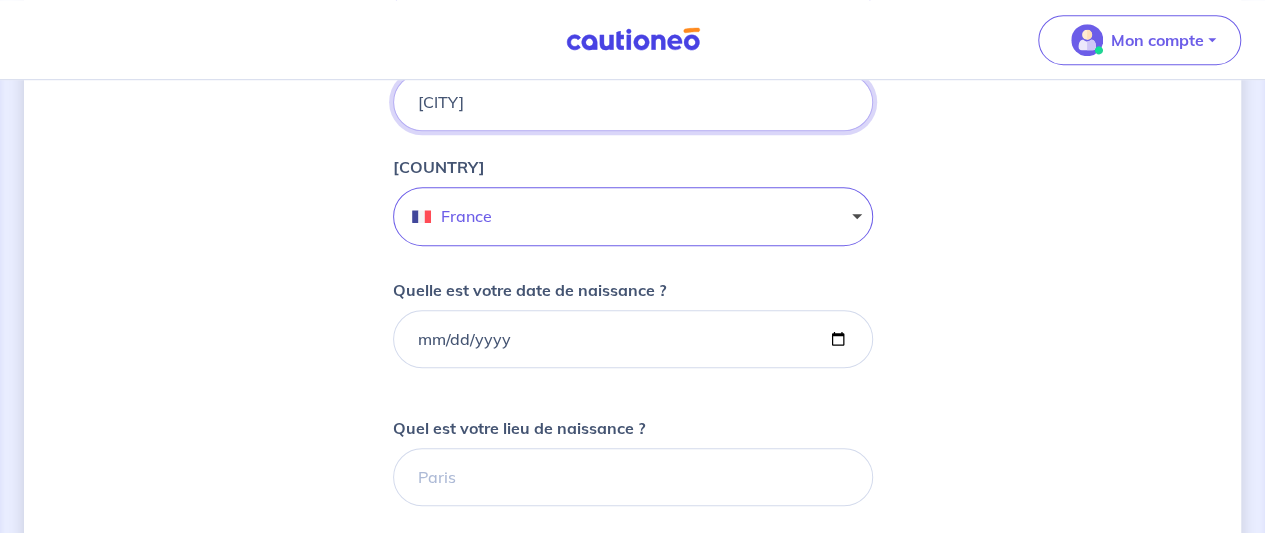 scroll, scrollTop: 636, scrollLeft: 0, axis: vertical 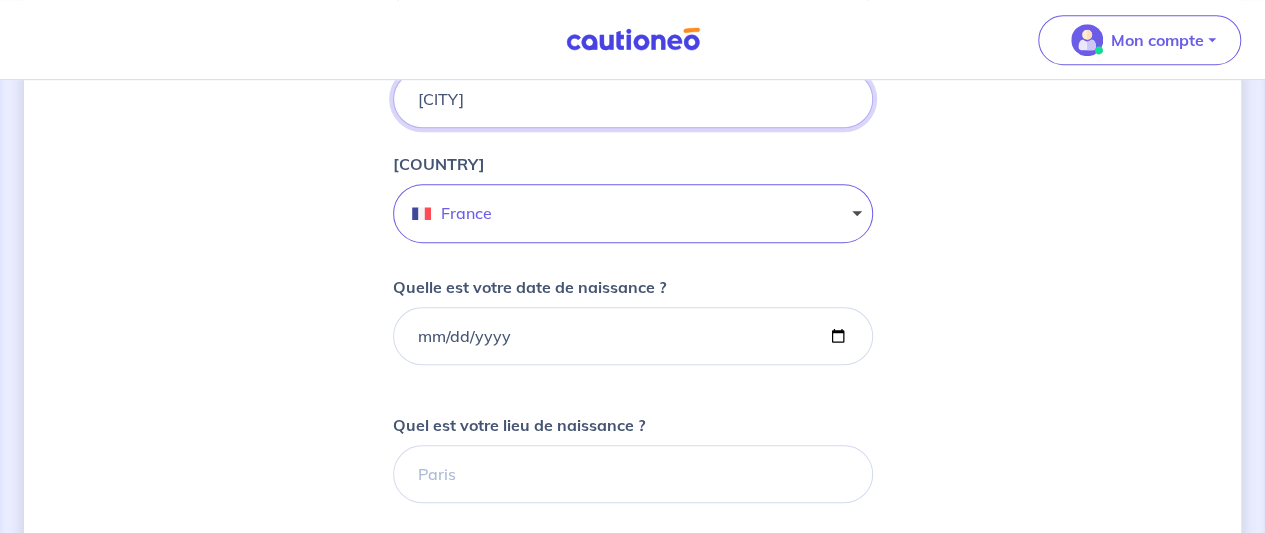 type on "[CITY]" 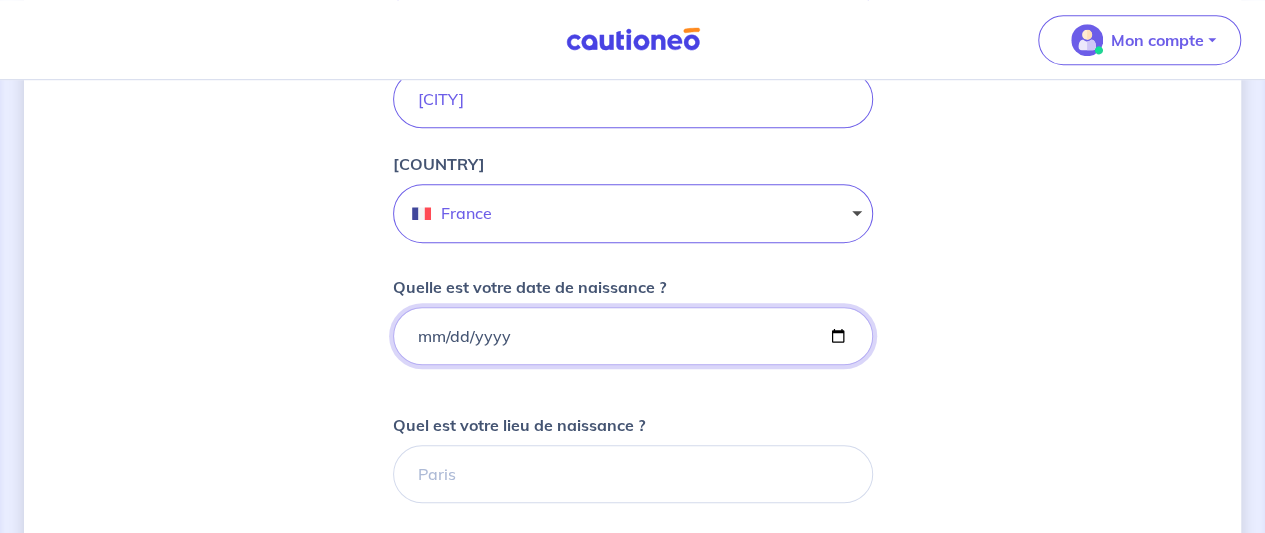 click on "Quelle est votre date de naissance ?" at bounding box center (633, 336) 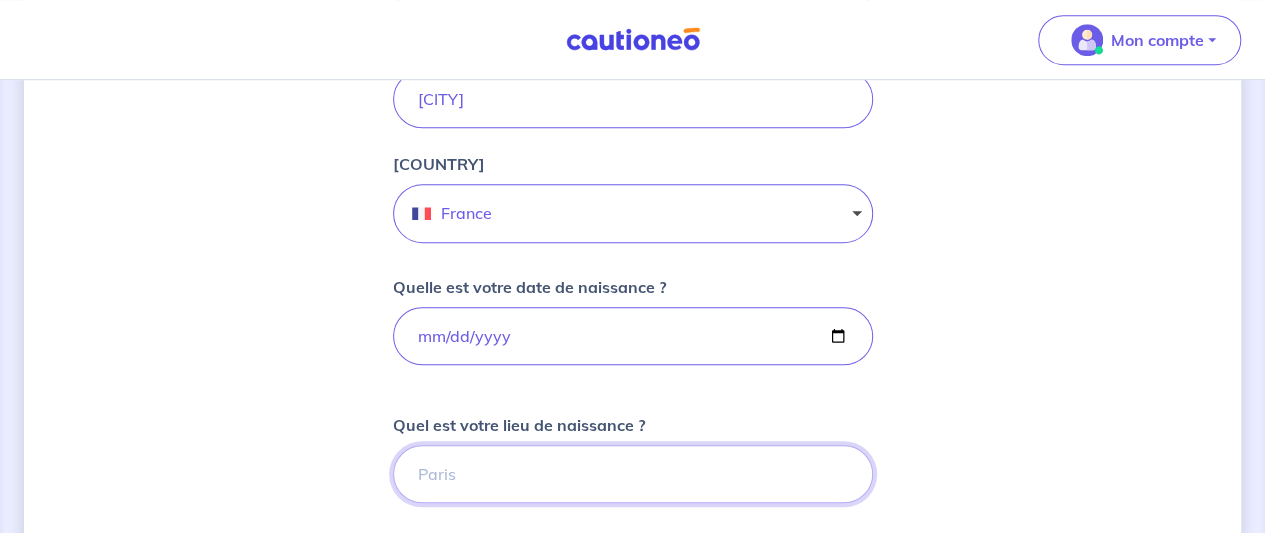 click on "Quel est votre lieu de naissance ?" at bounding box center [633, 474] 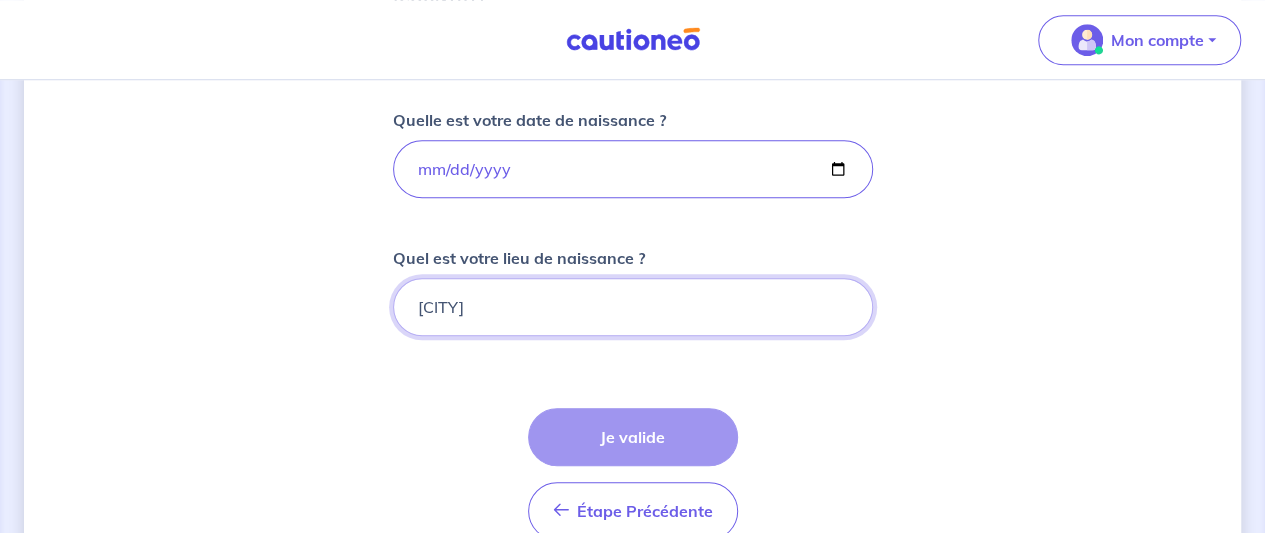 scroll, scrollTop: 866, scrollLeft: 0, axis: vertical 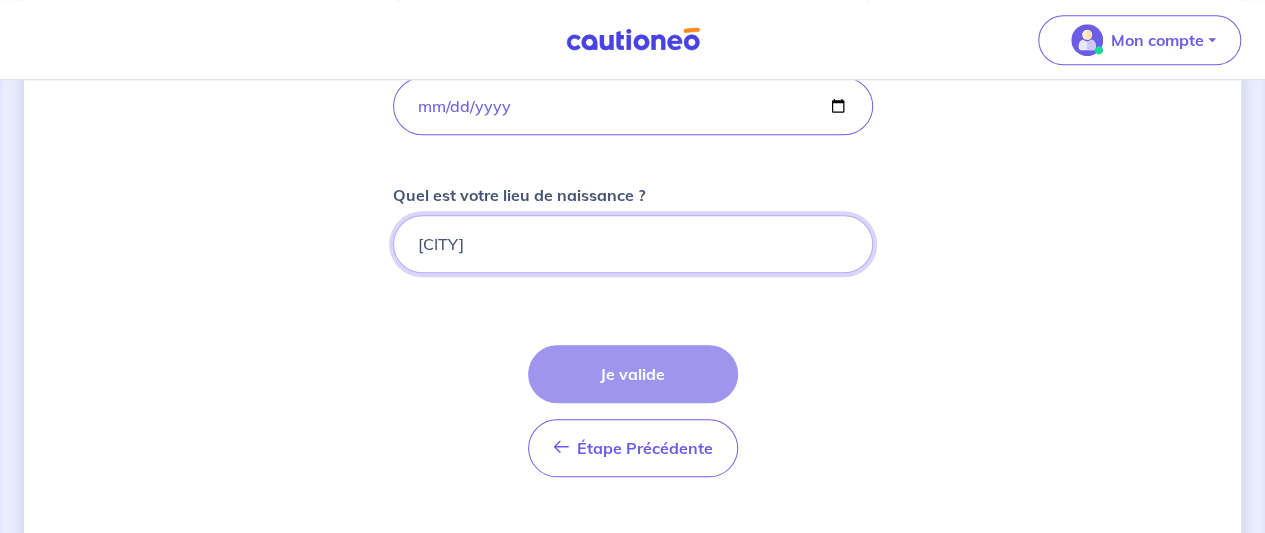type on "[CITY]" 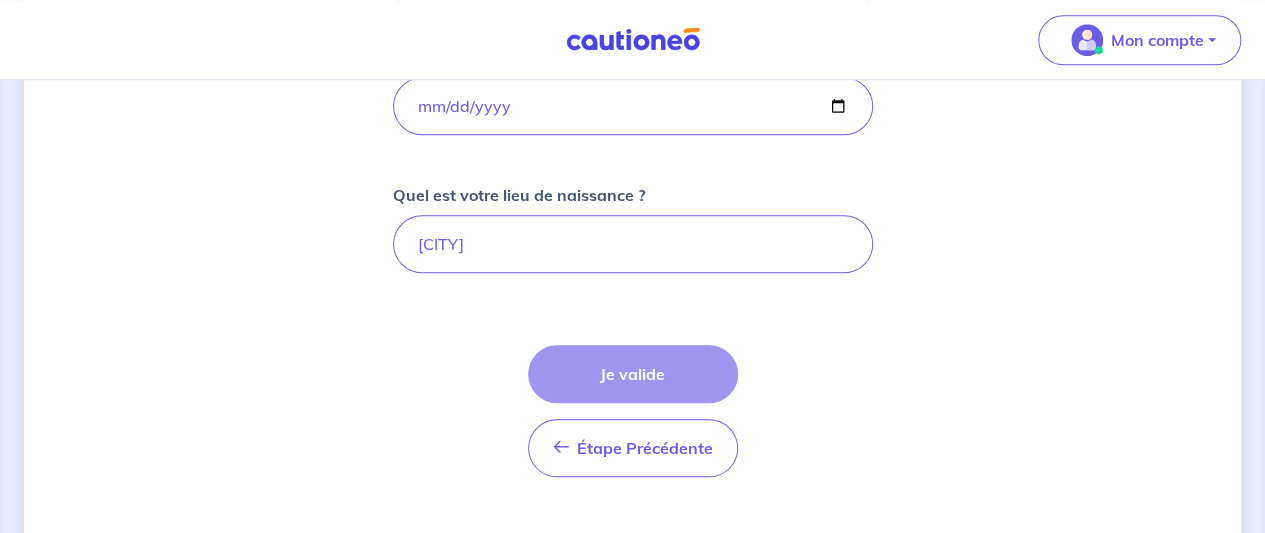 click on "Étape Précédente Précédent Je valide Je valide" at bounding box center [633, 411] 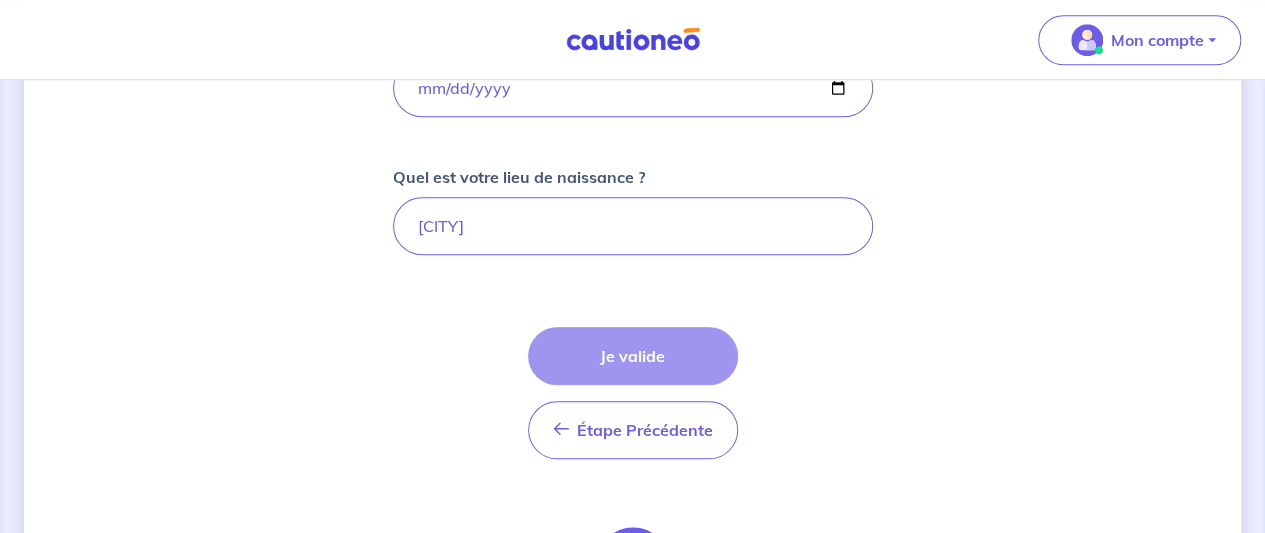 scroll, scrollTop: 890, scrollLeft: 0, axis: vertical 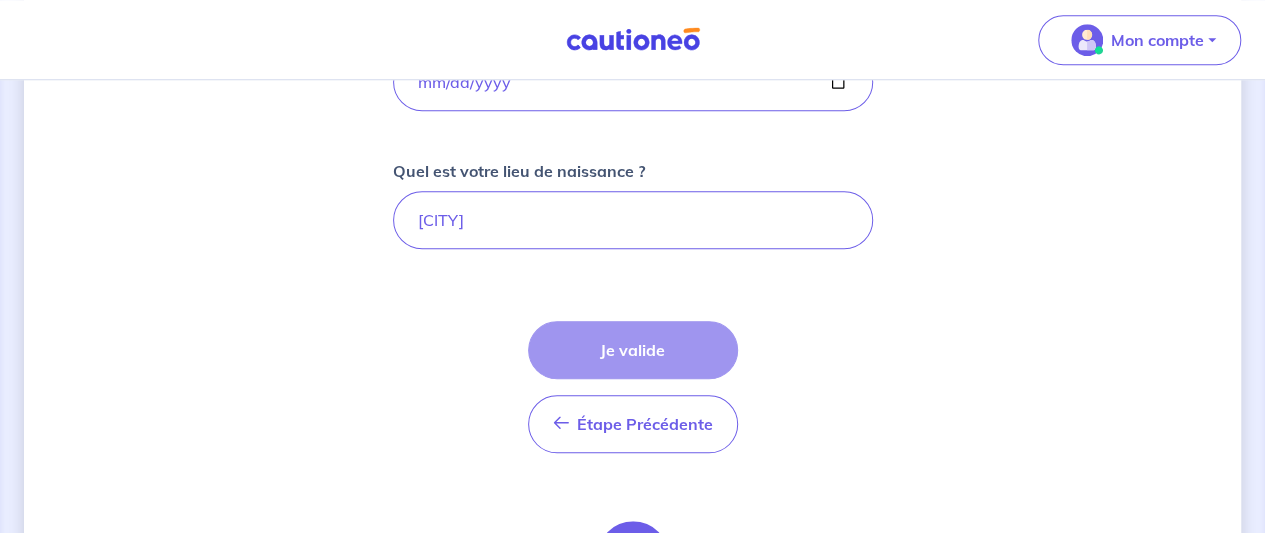 click on "Étape Précédente Précédent Je valide Je valide" at bounding box center [633, 387] 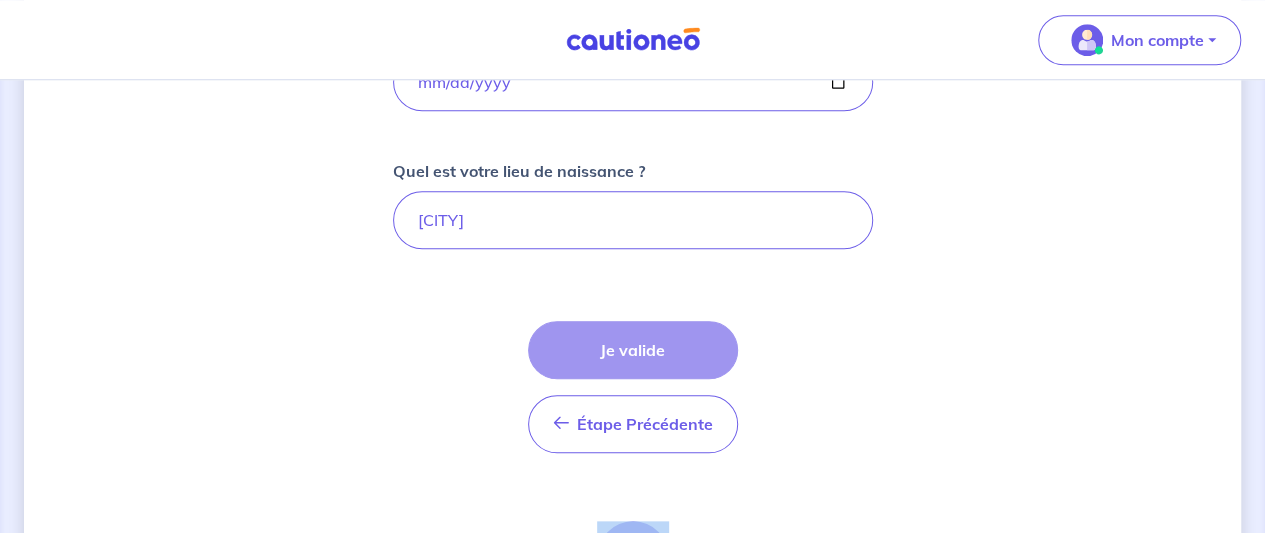 click on "Étape Précédente Précédent Je valide Je valide" at bounding box center [633, 387] 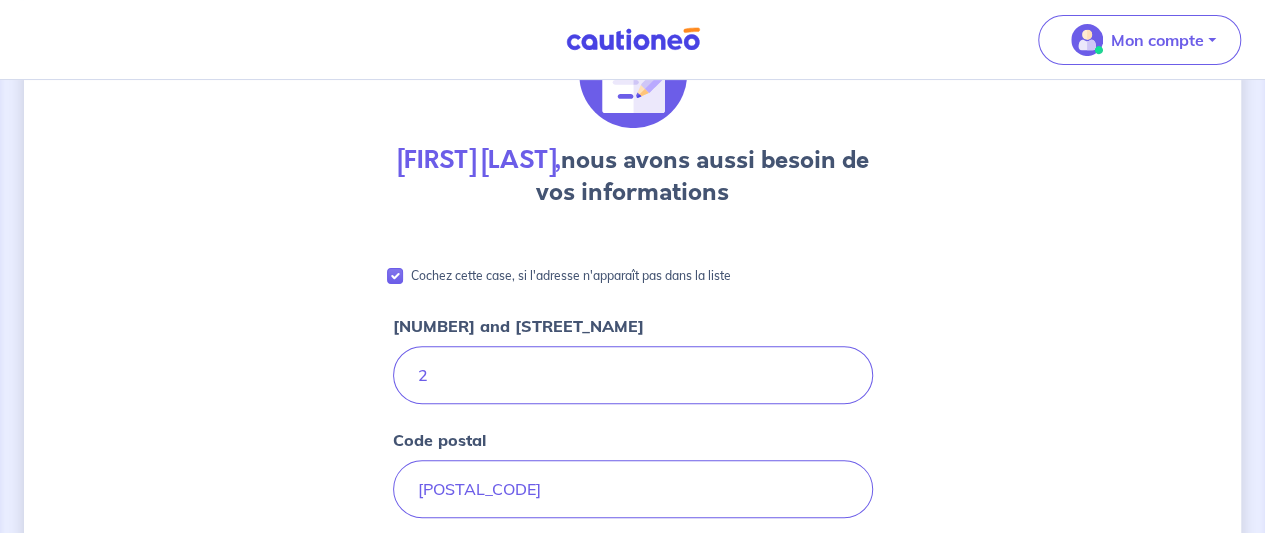 scroll, scrollTop: 137, scrollLeft: 0, axis: vertical 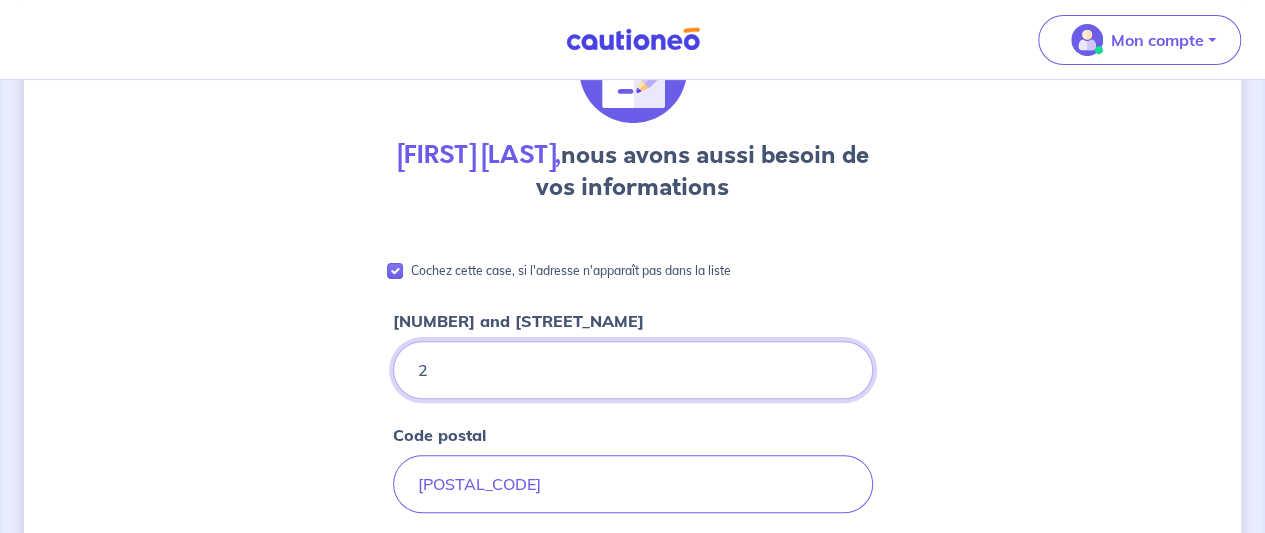 click on "2" at bounding box center [633, 370] 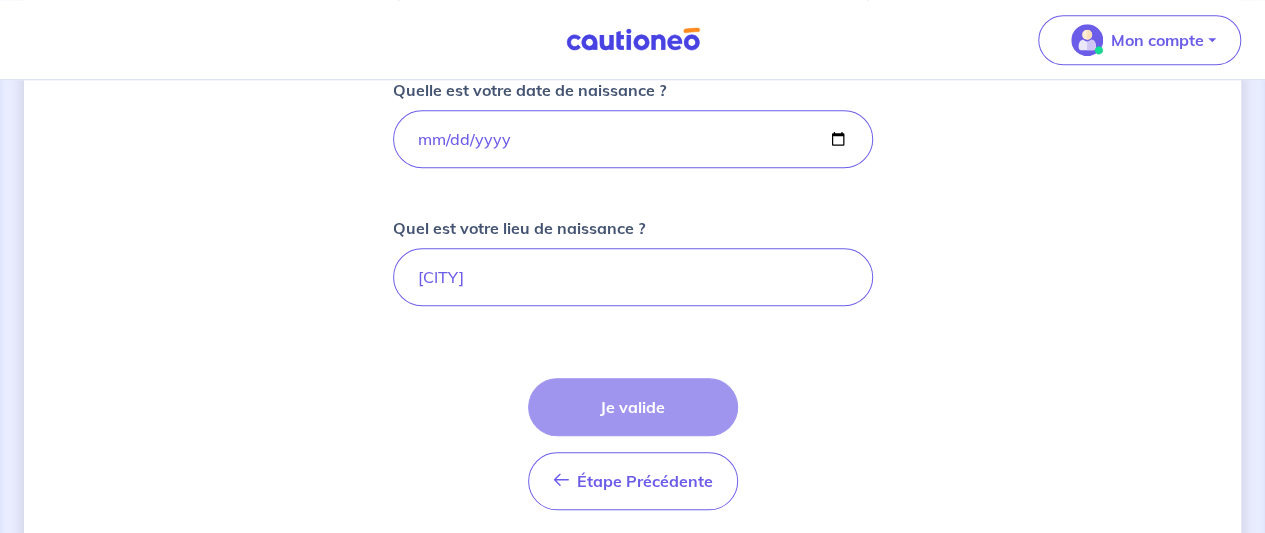 scroll, scrollTop: 838, scrollLeft: 0, axis: vertical 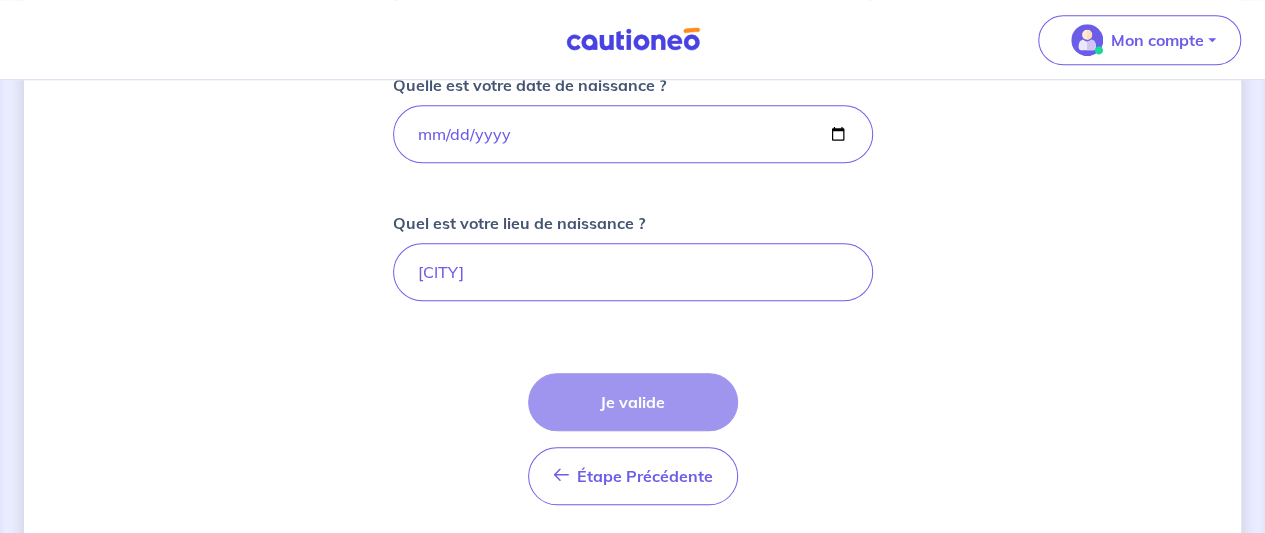 type on "[NUMBER] la ville aux vents" 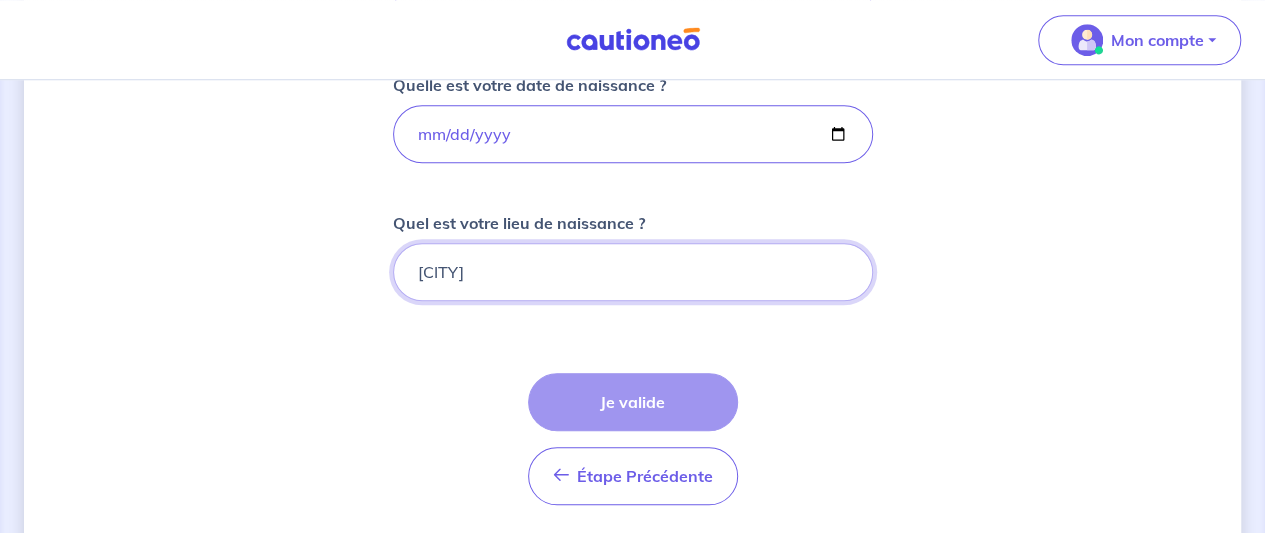 click on "[CITY]" at bounding box center (633, 272) 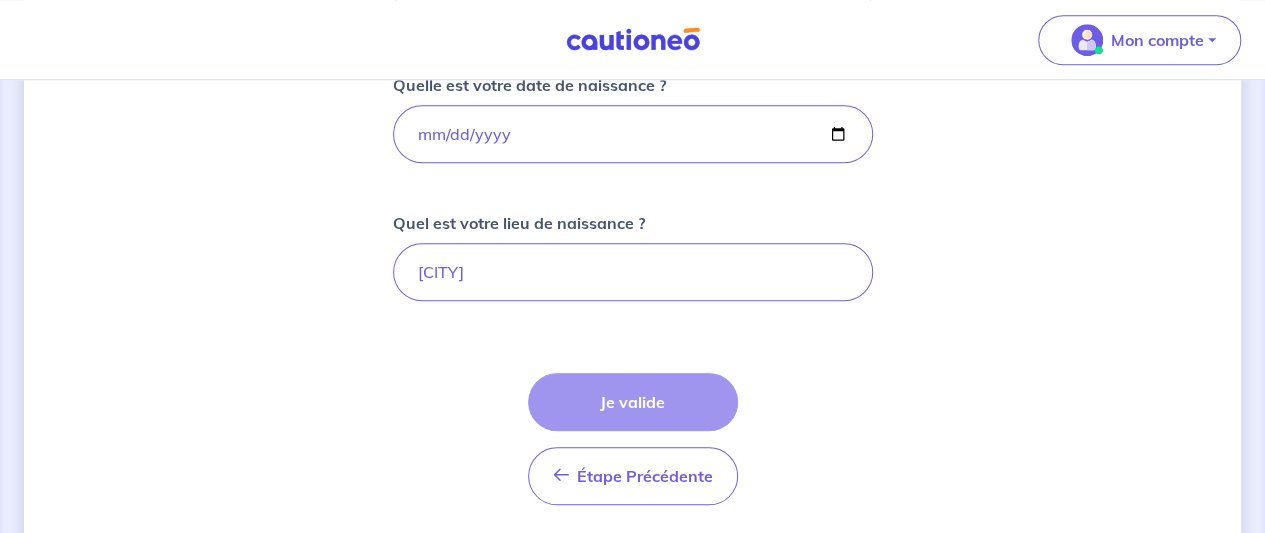 click on "Étape Précédente Précédent Je valide Je valide" at bounding box center (633, 439) 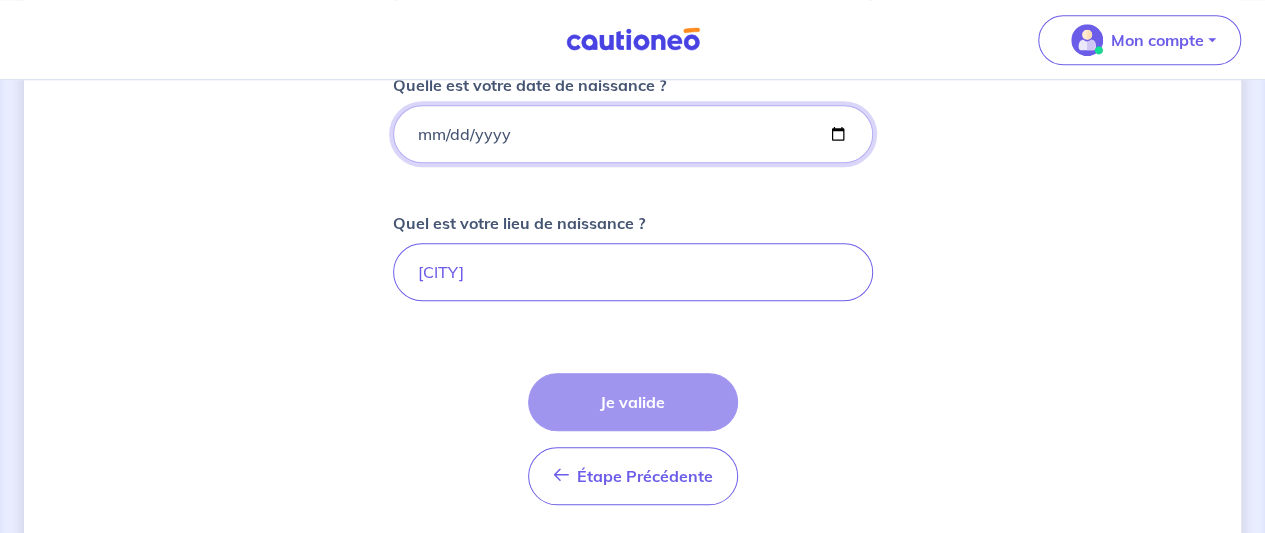 click on "[DATE]" at bounding box center (633, 134) 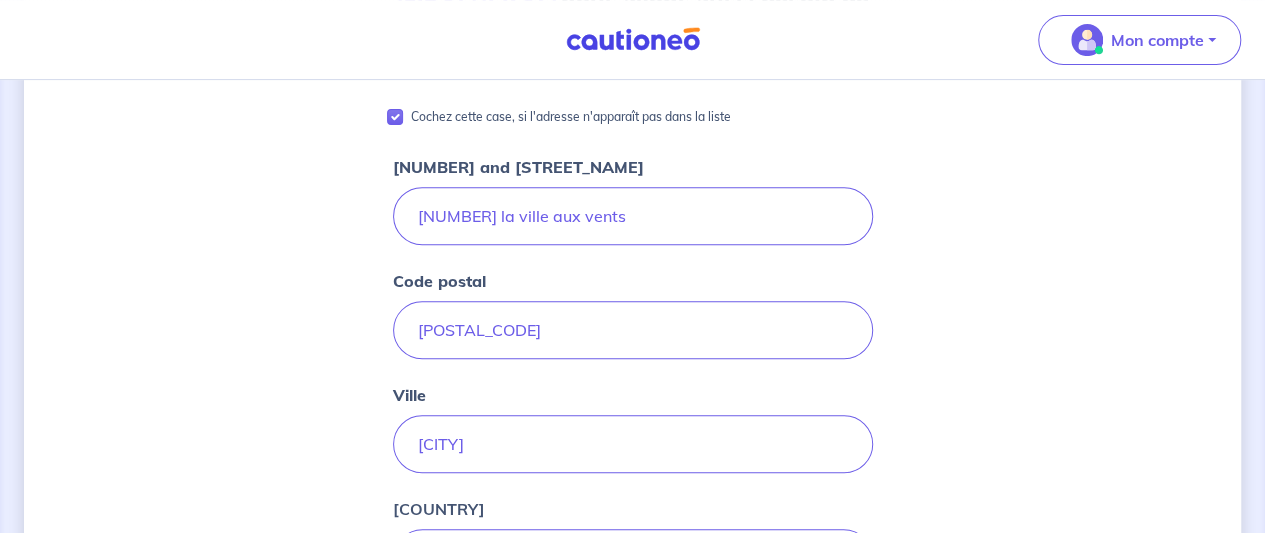 scroll, scrollTop: 315, scrollLeft: 0, axis: vertical 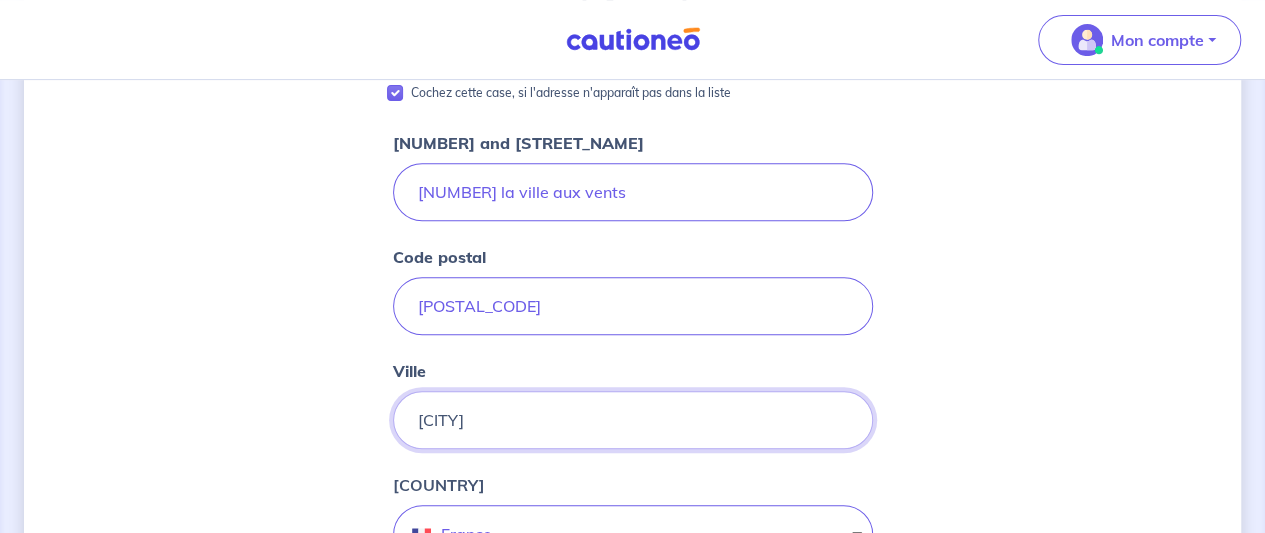 click on "[CITY]" at bounding box center [633, 420] 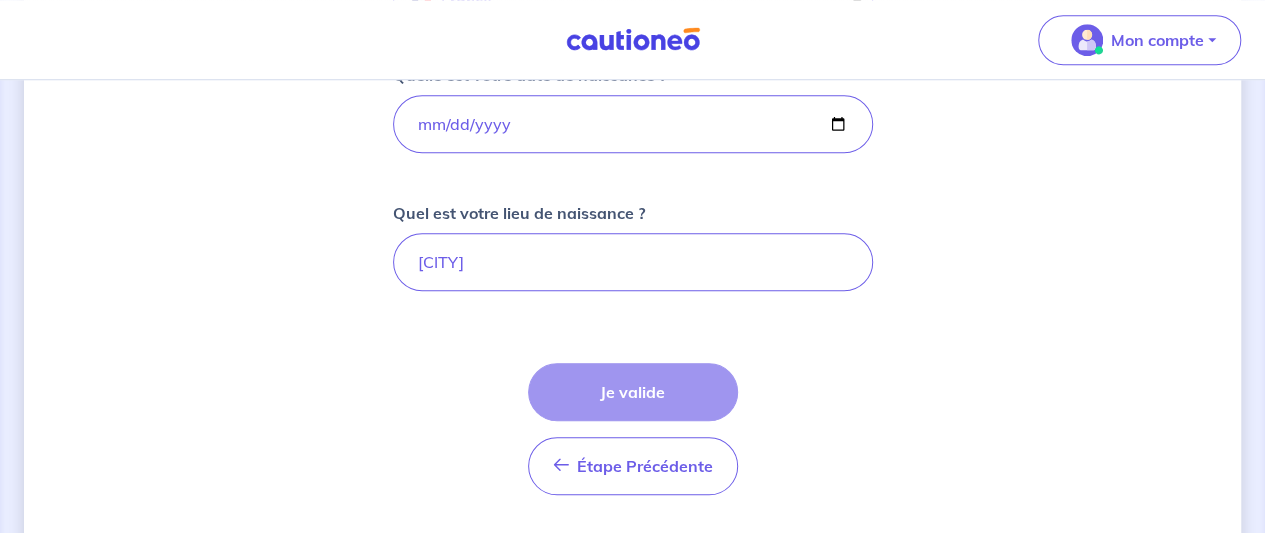 scroll, scrollTop: 928, scrollLeft: 0, axis: vertical 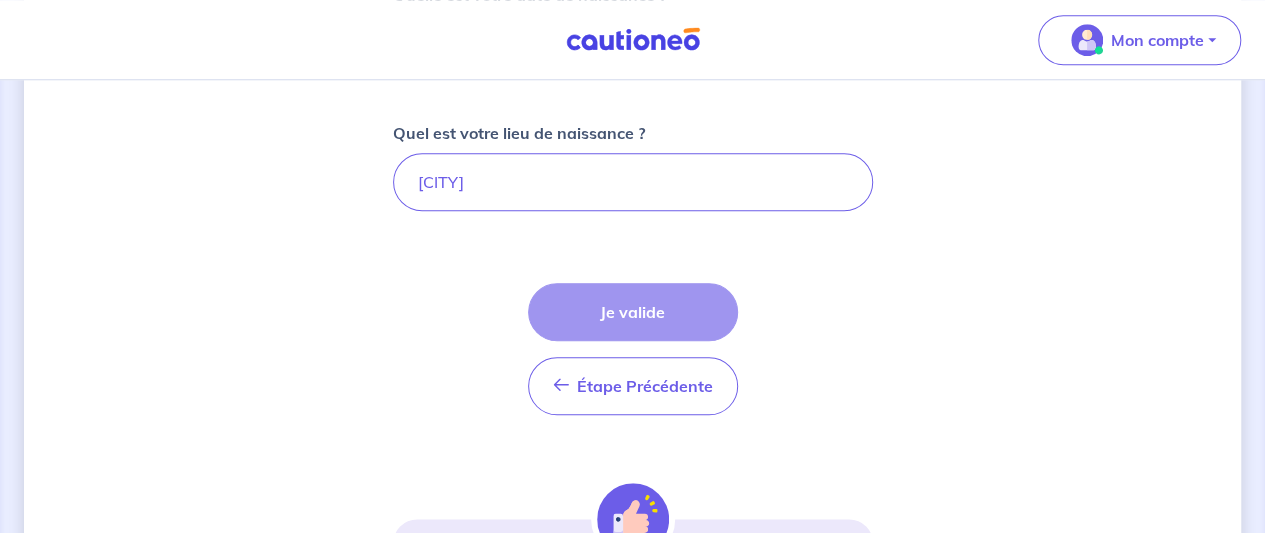 type on "[CITY]" 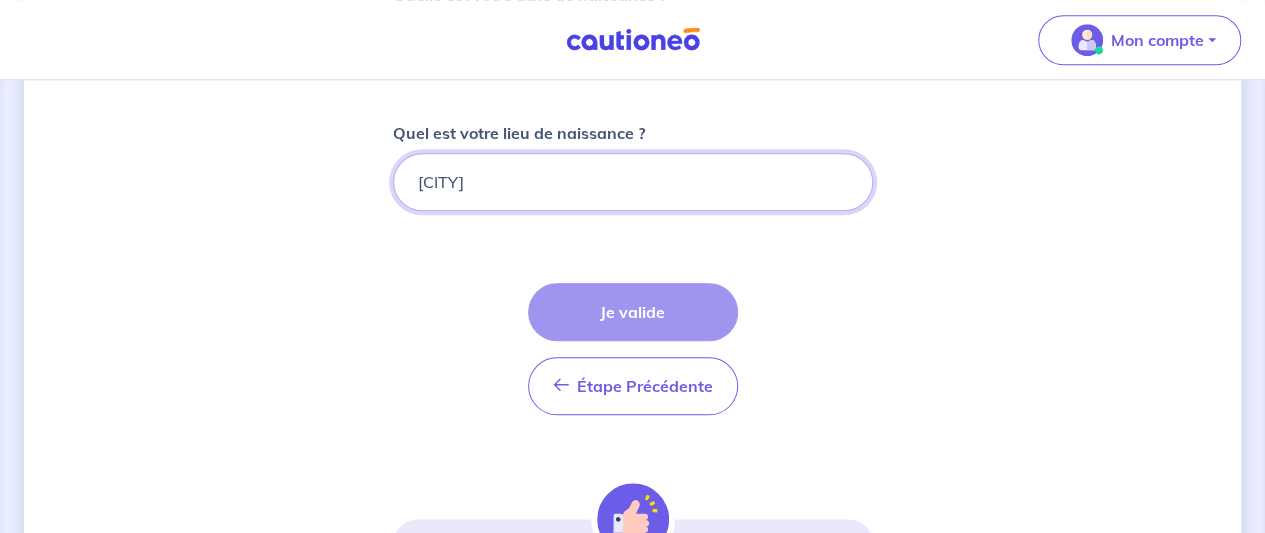 click on "[CITY]" at bounding box center (633, 182) 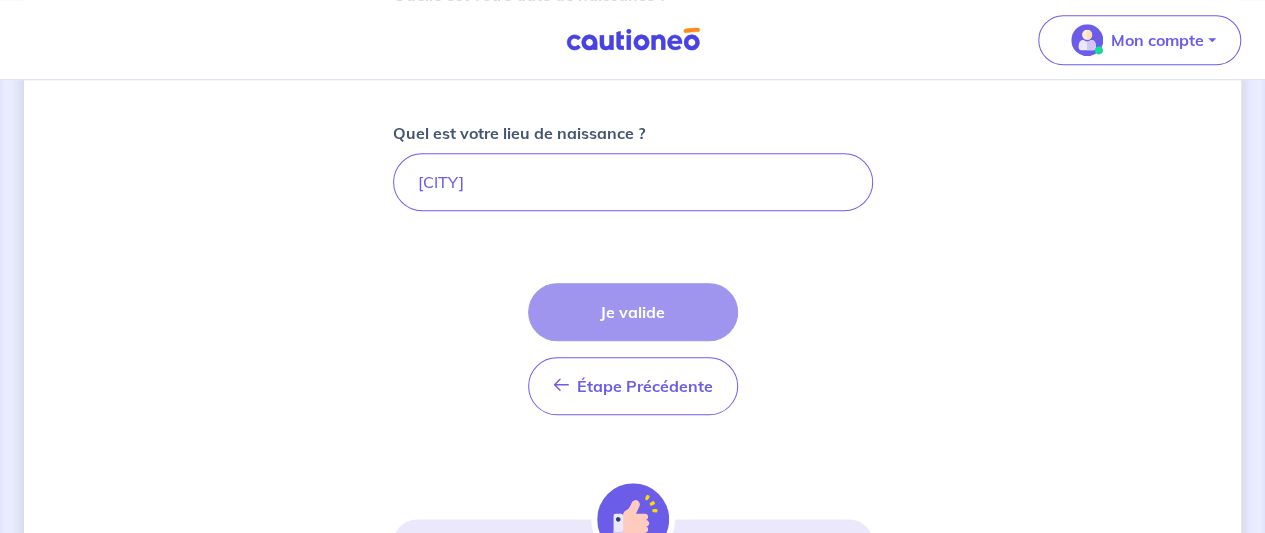 click on "Étape Précédente Précédent Je valide Je valide" at bounding box center [633, 349] 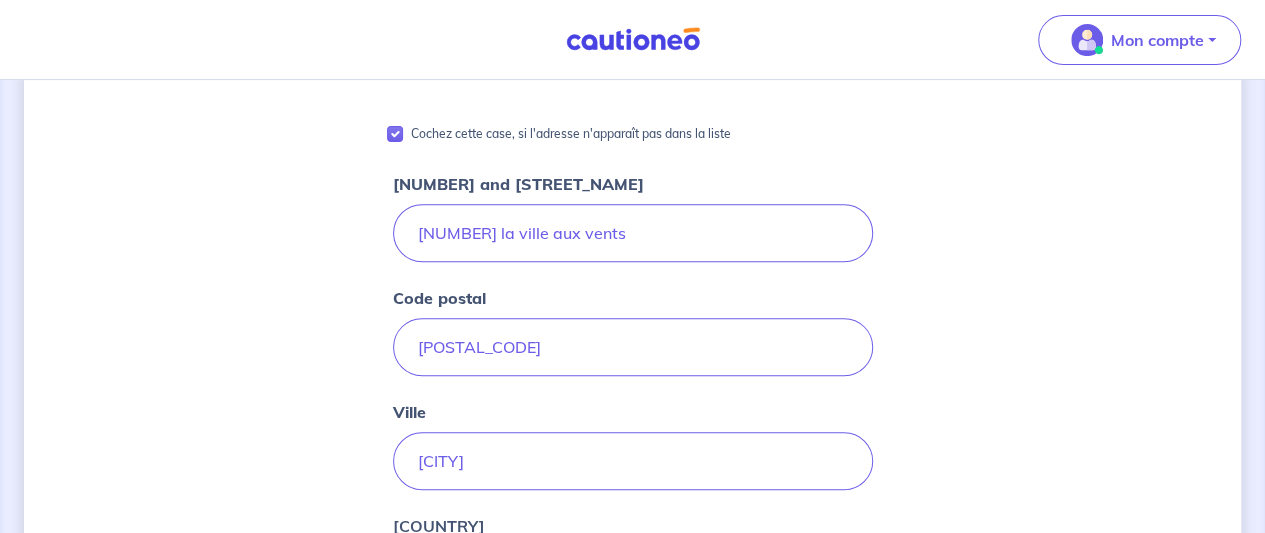 scroll, scrollTop: 276, scrollLeft: 0, axis: vertical 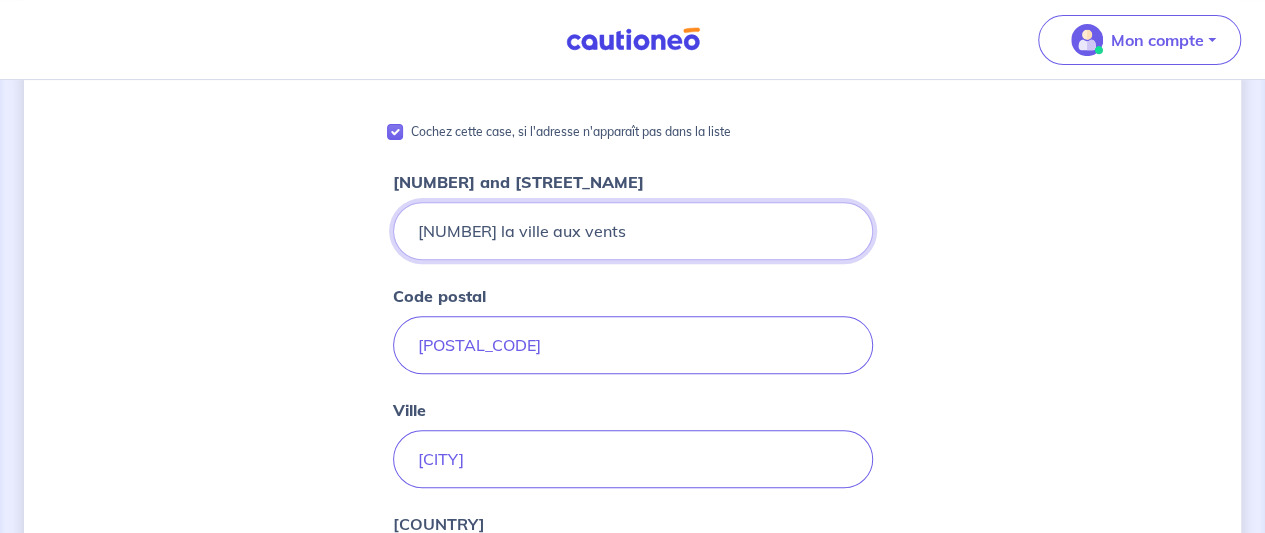 click on "[NUMBER] la ville aux vents" at bounding box center (633, 231) 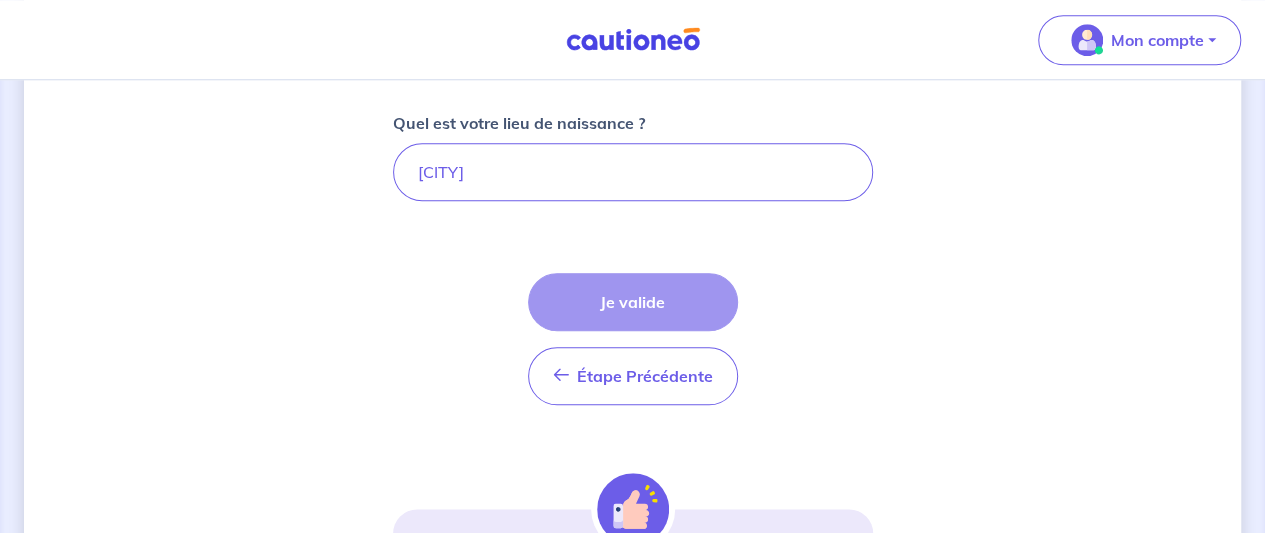 scroll, scrollTop: 942, scrollLeft: 0, axis: vertical 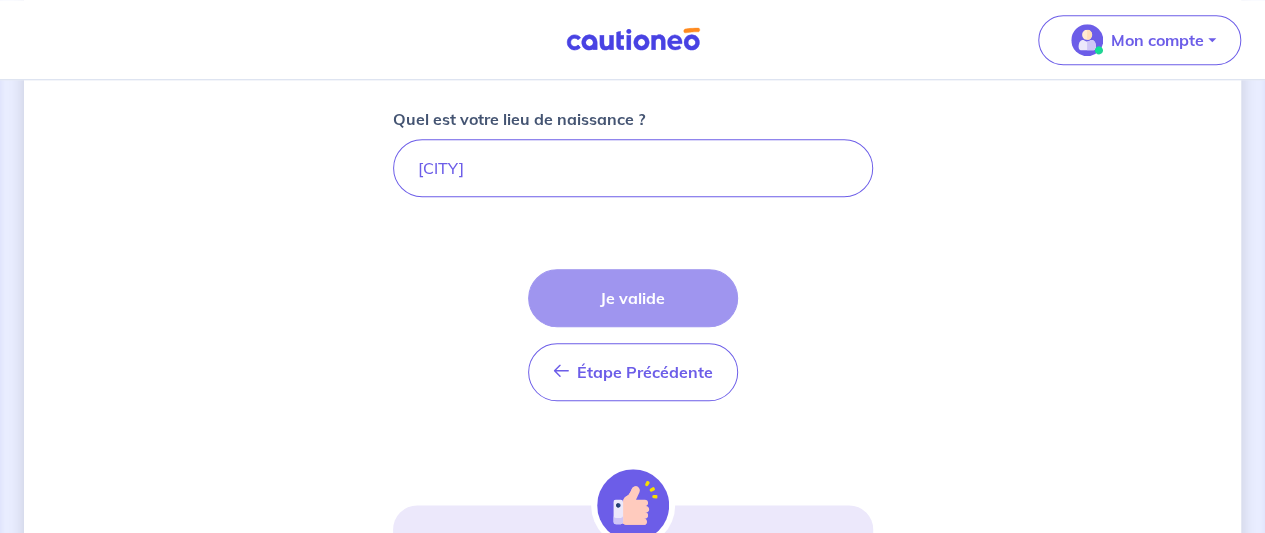 type on "[NUMBER], [STREET_NAME]" 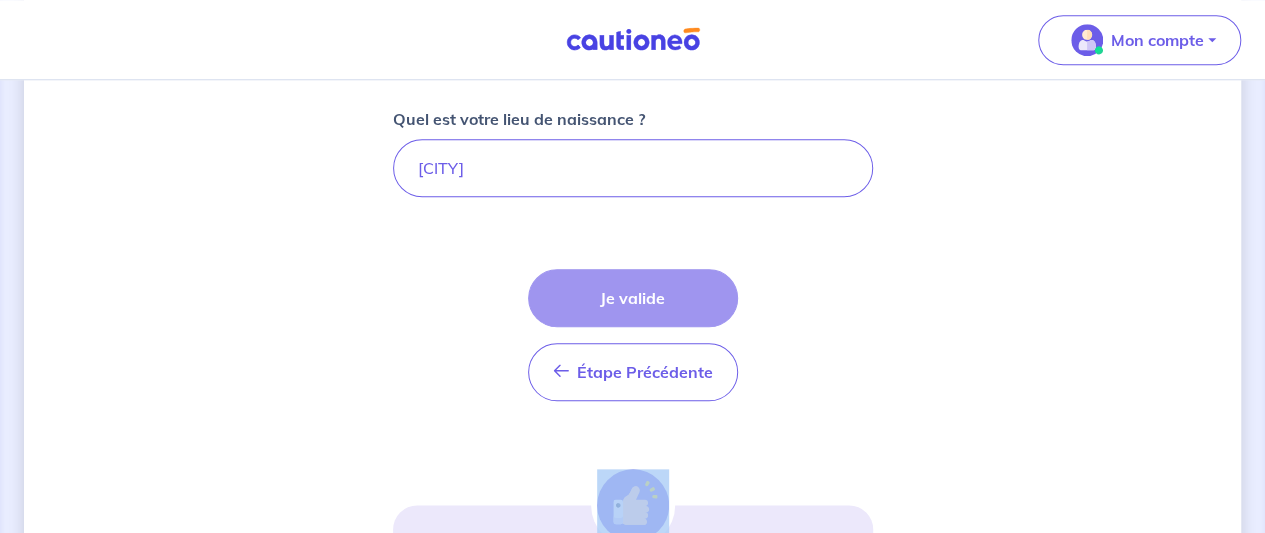 click on "Étape Précédente Précédent Je valide Je valide" at bounding box center (633, 335) 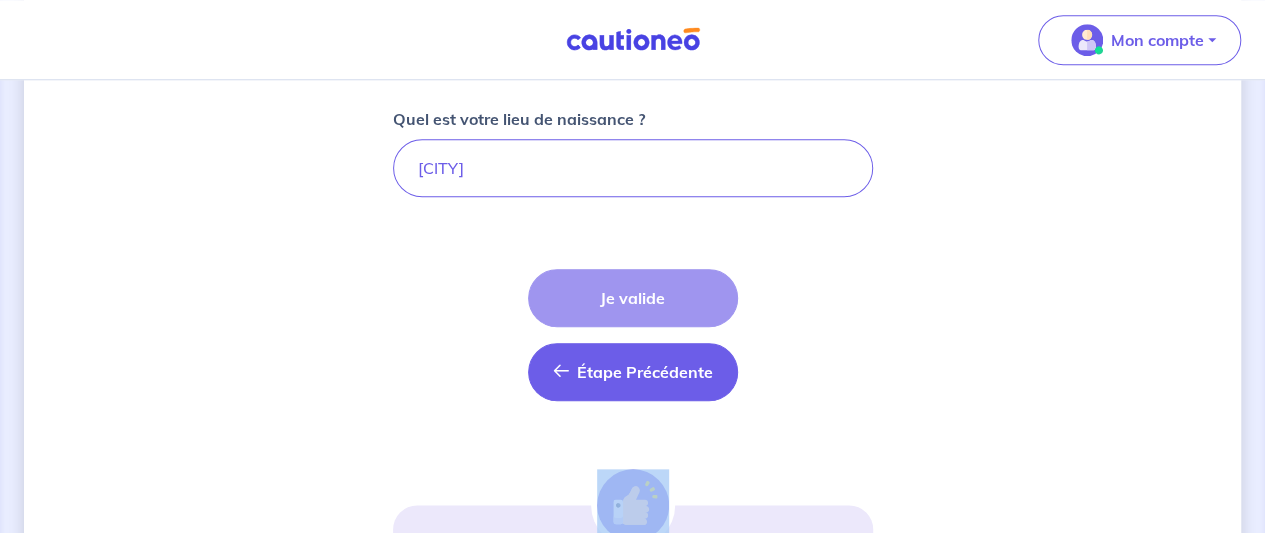 click on "Étape Précédente" at bounding box center [645, 372] 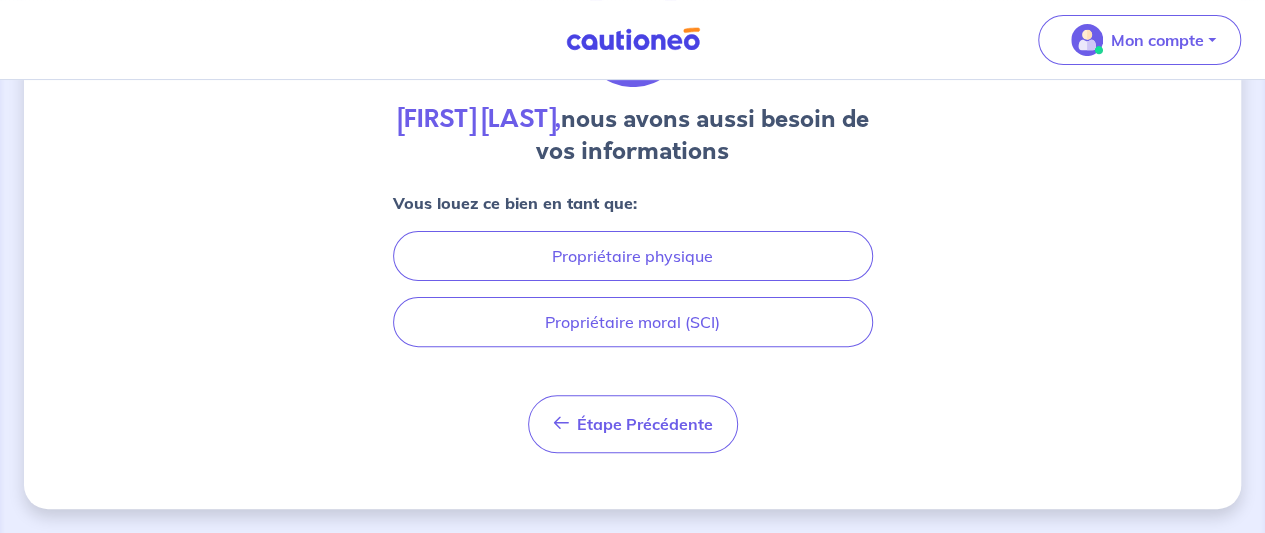 scroll, scrollTop: 170, scrollLeft: 0, axis: vertical 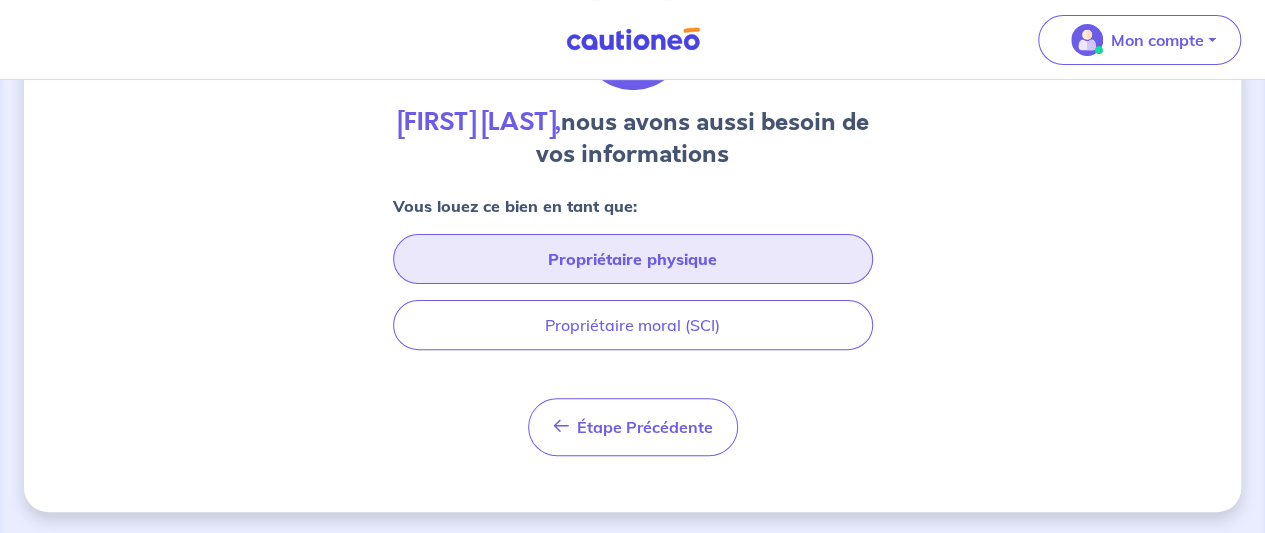click on "Propriétaire physique" at bounding box center (633, 259) 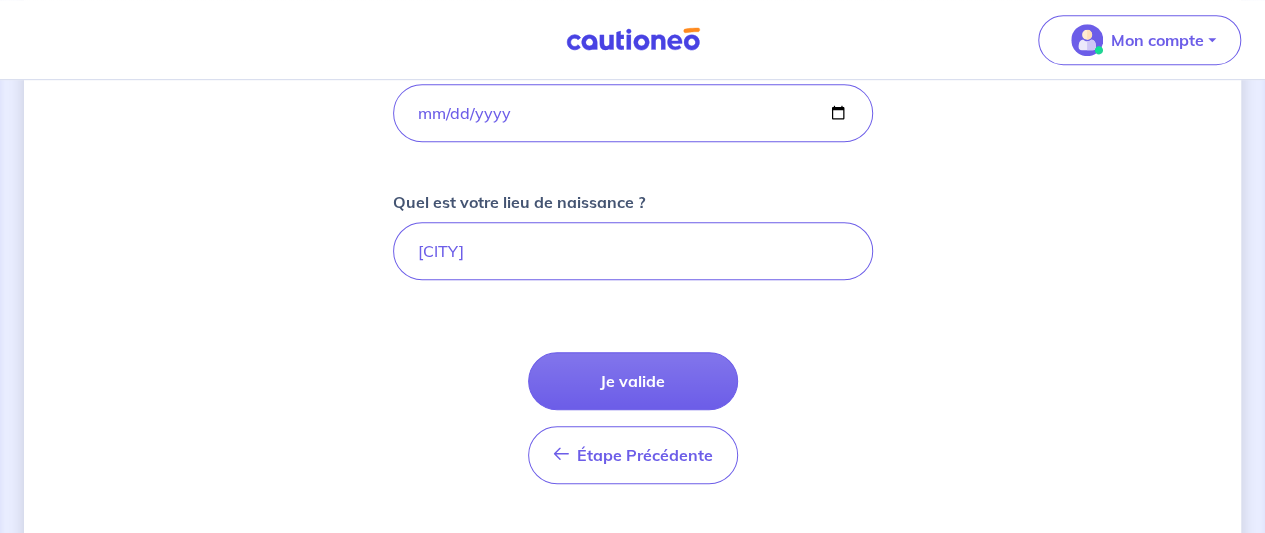 scroll, scrollTop: 549, scrollLeft: 0, axis: vertical 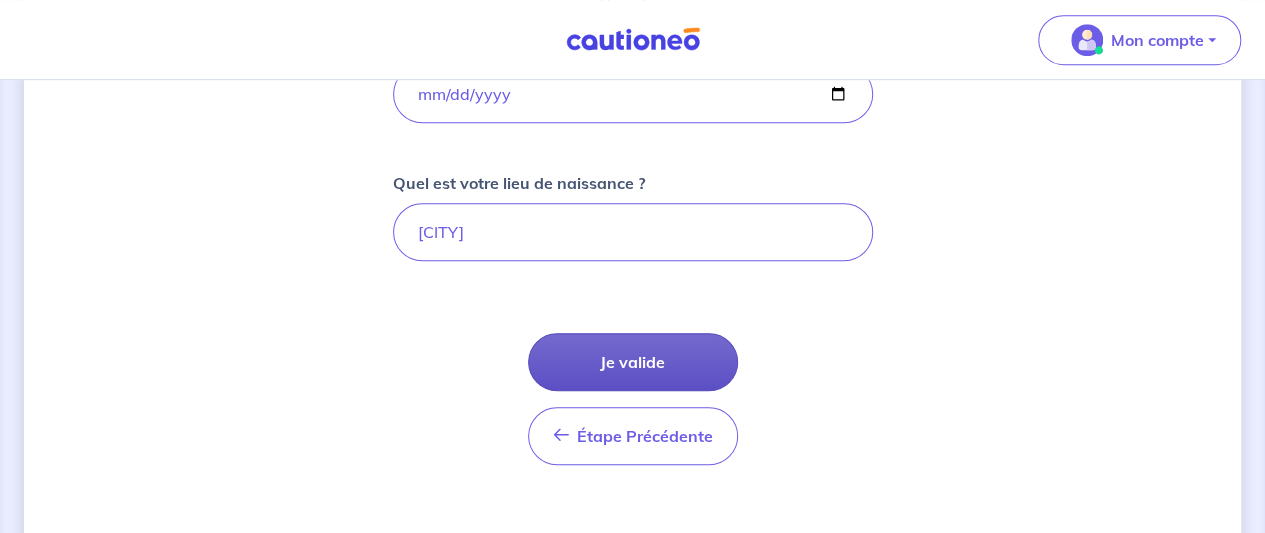 click on "Je valide" at bounding box center [633, 362] 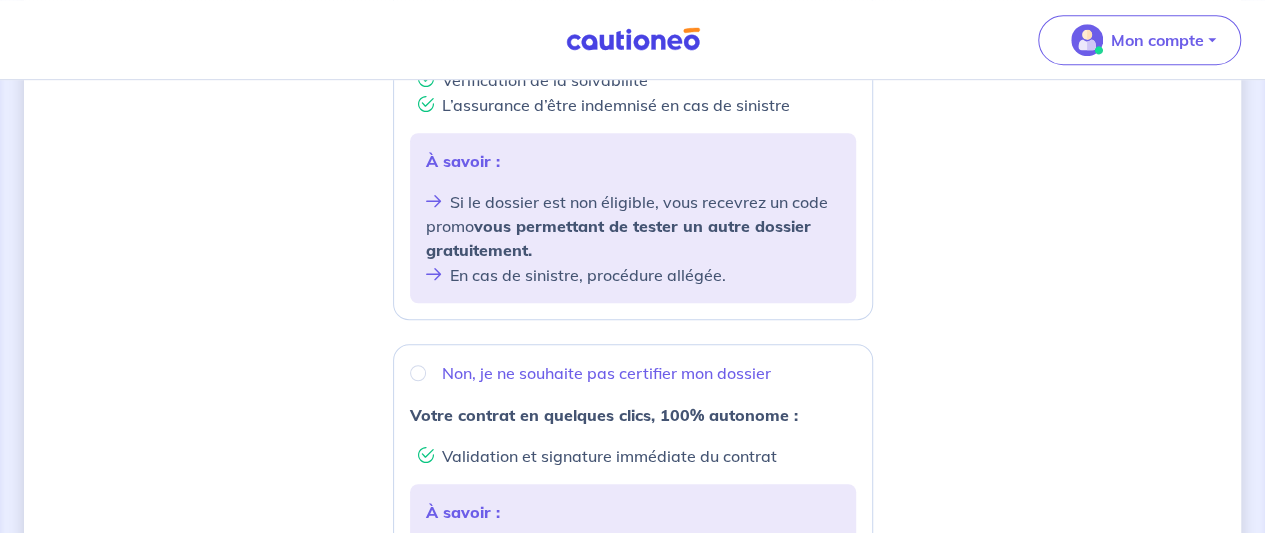 scroll, scrollTop: 0, scrollLeft: 0, axis: both 